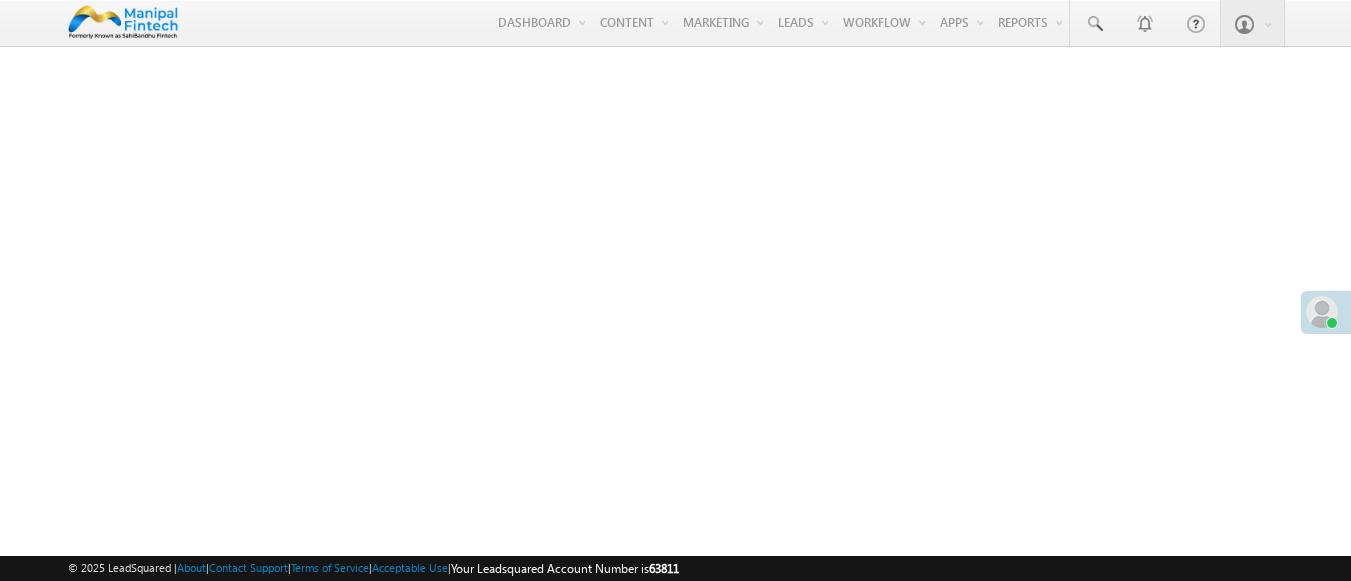 scroll, scrollTop: 0, scrollLeft: 0, axis: both 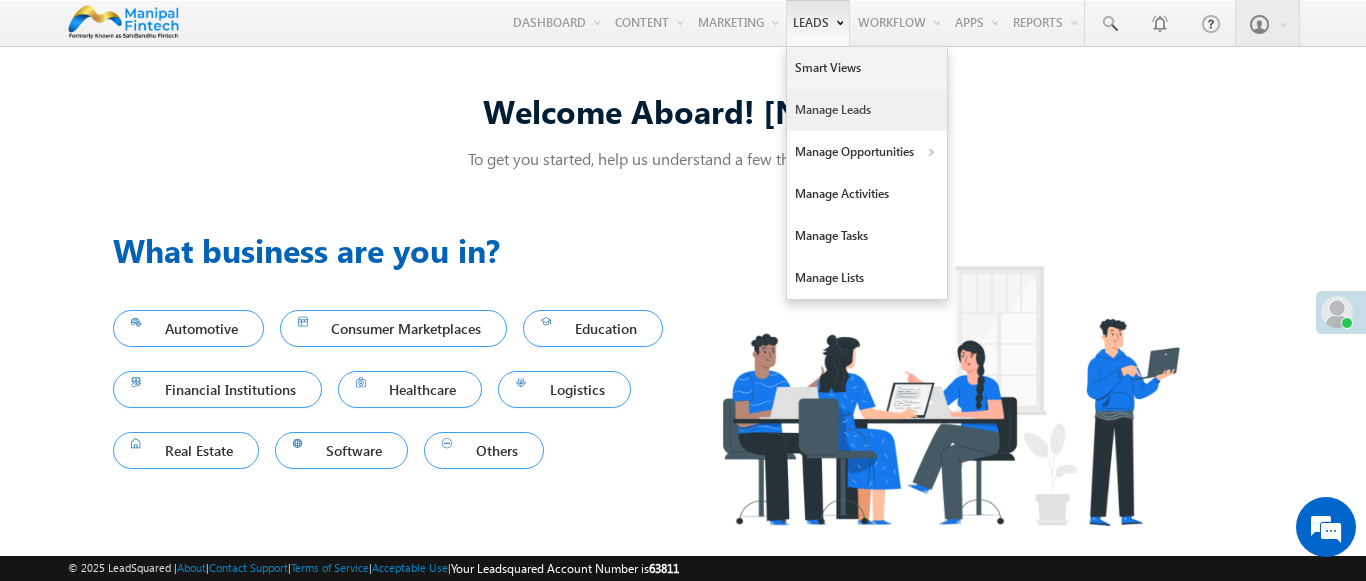 click on "Manage Leads" at bounding box center (867, 110) 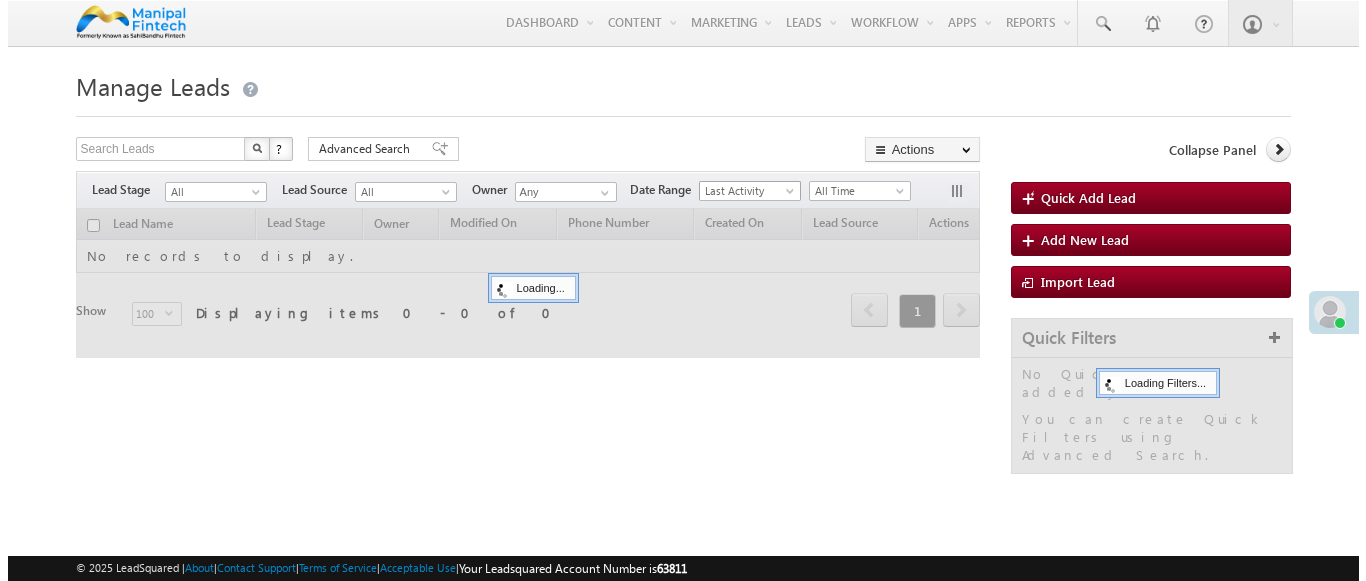 scroll, scrollTop: 0, scrollLeft: 0, axis: both 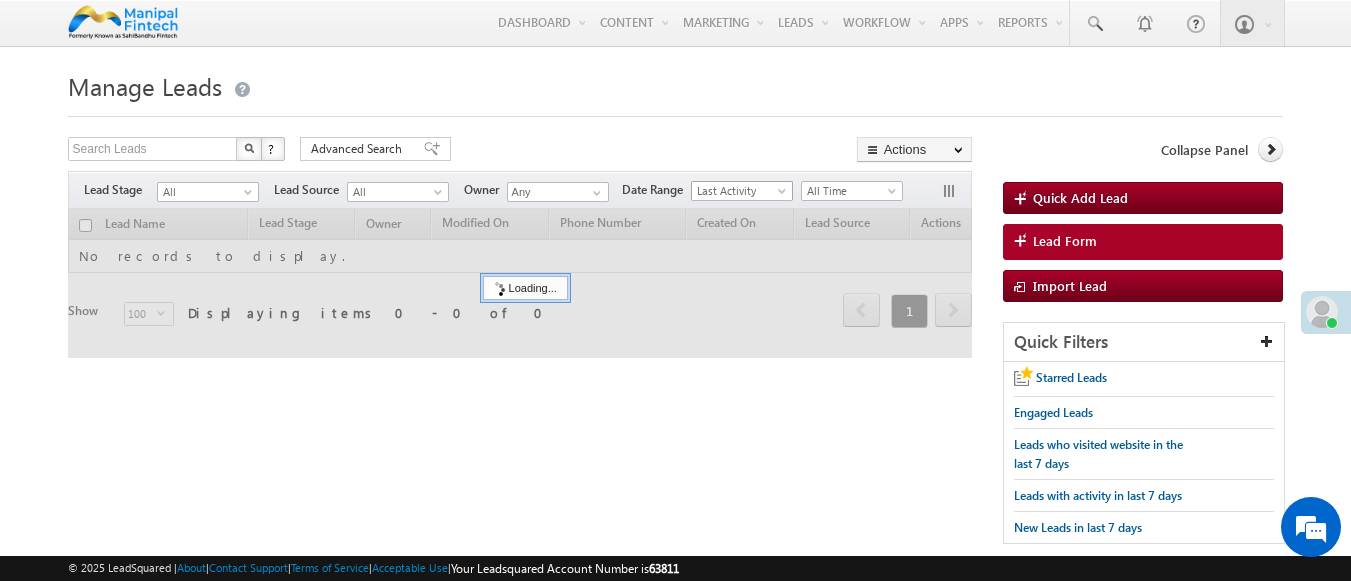 click on "Lead Form" at bounding box center [1065, 241] 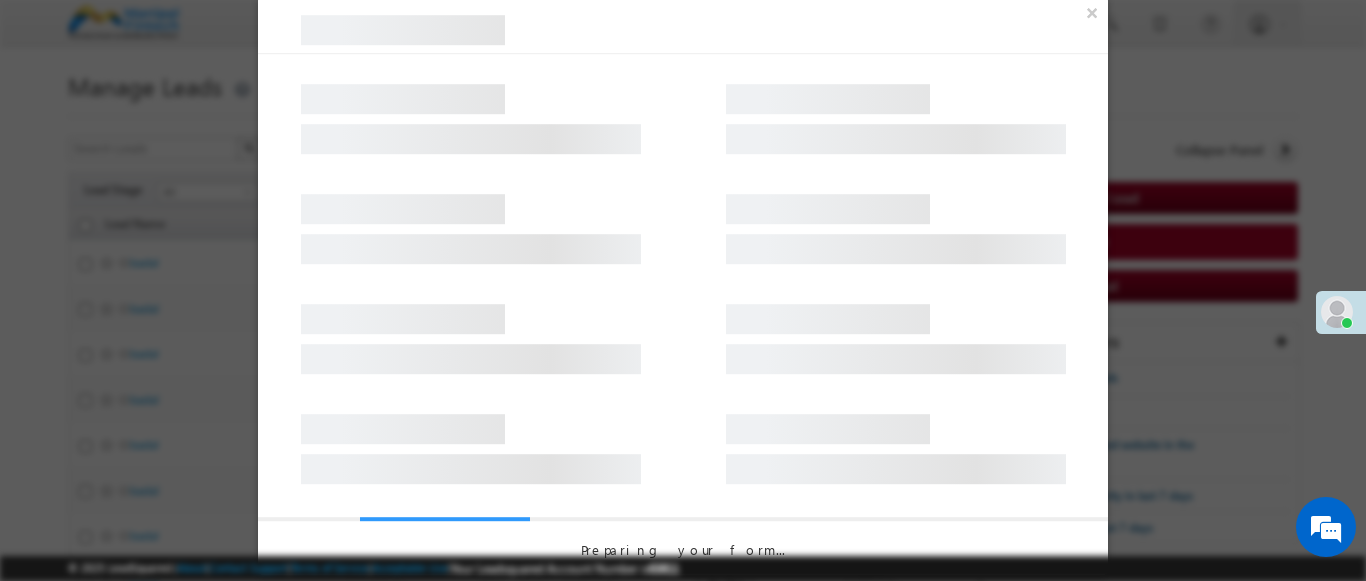 scroll, scrollTop: 0, scrollLeft: 0, axis: both 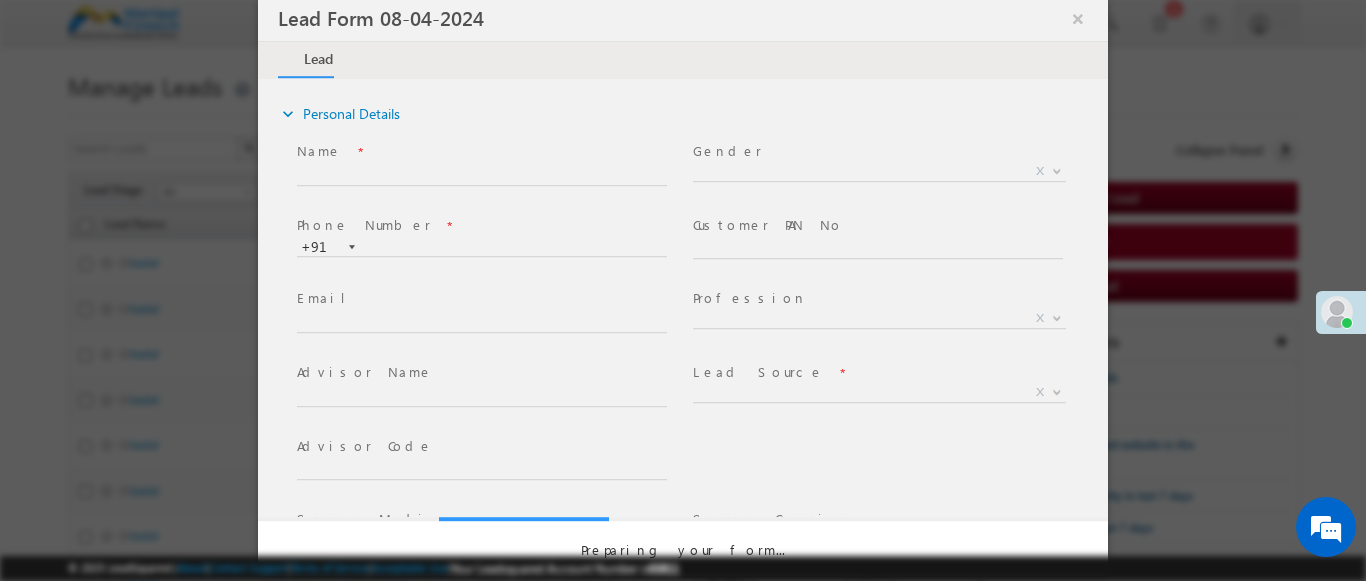 select on "Open" 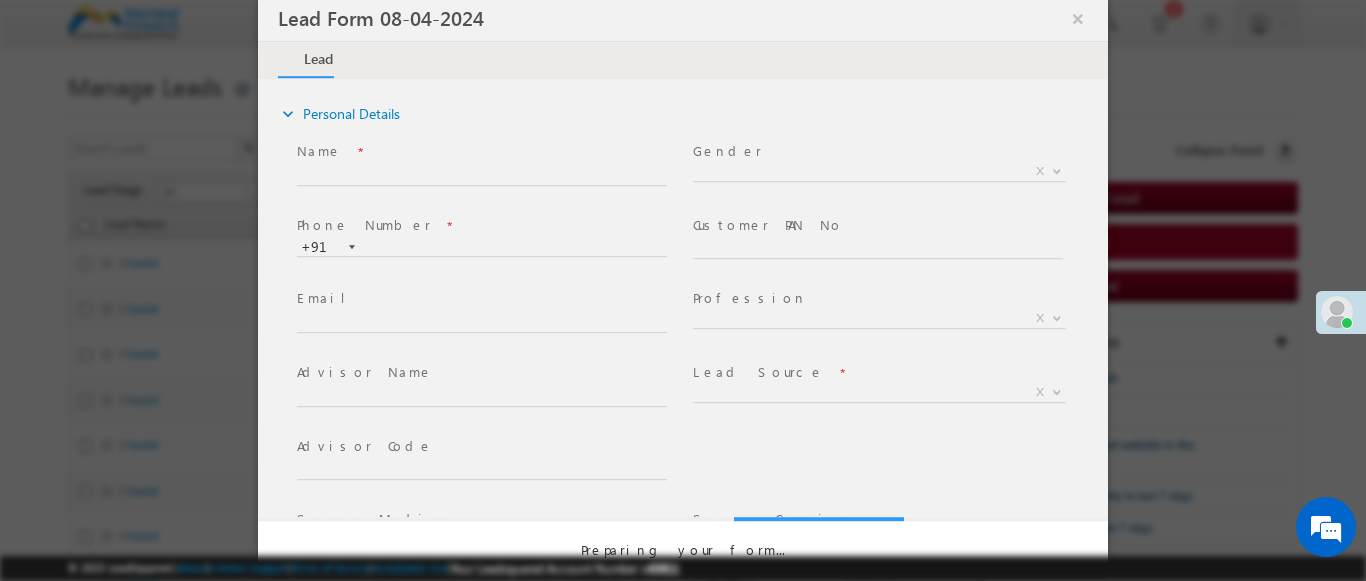select on "33540b5c-73d5-11ee-8437-0241145802ba" 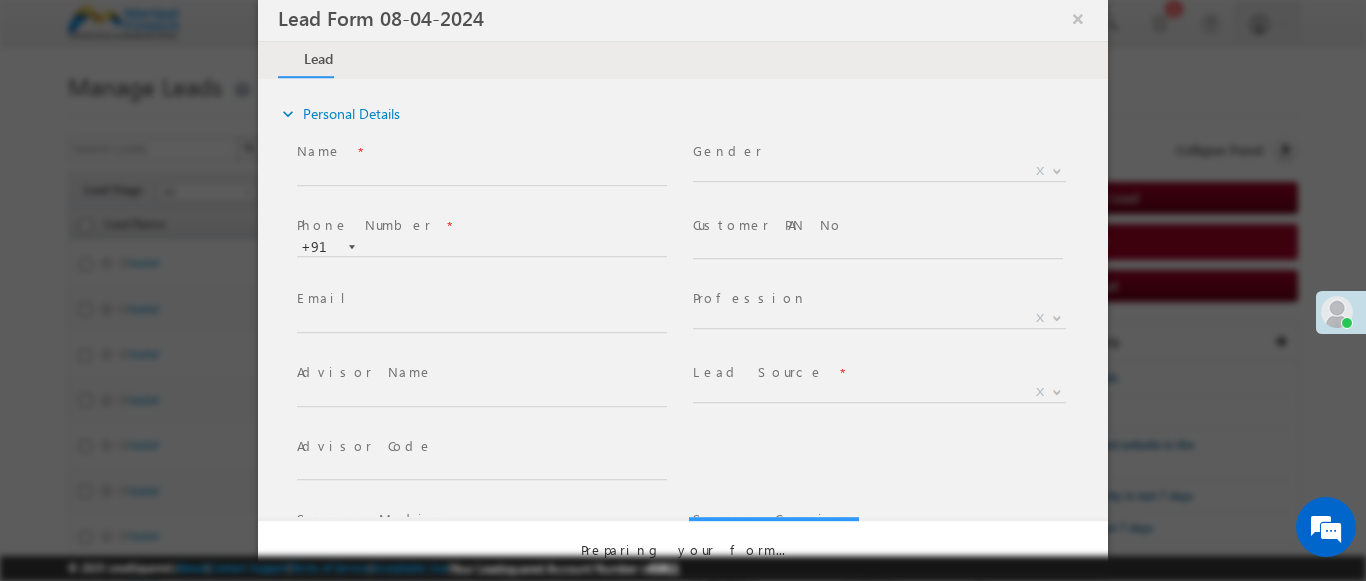 select on "Prospecting" 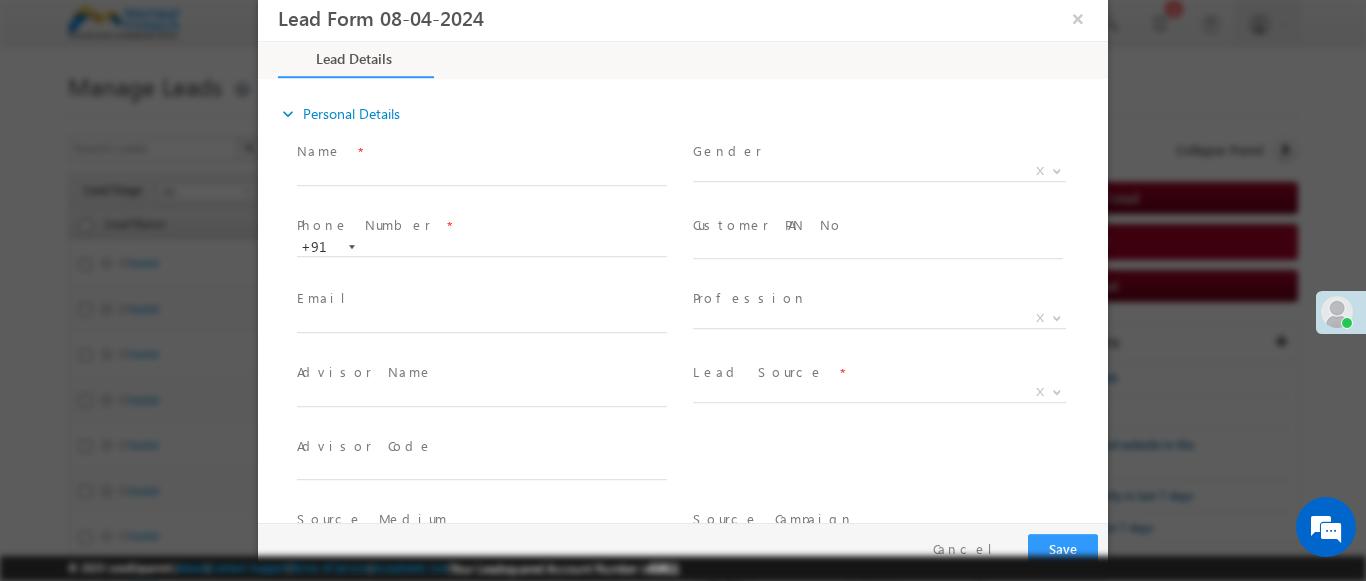type on "07/15/25 10:08 AM" 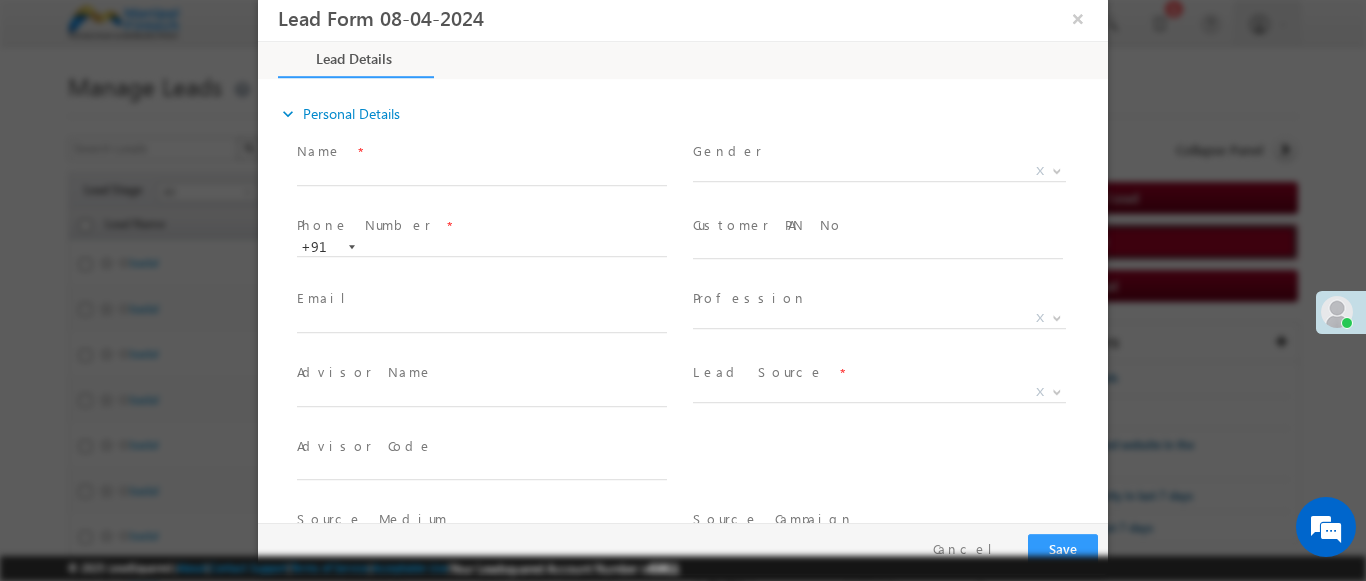 type on "0" 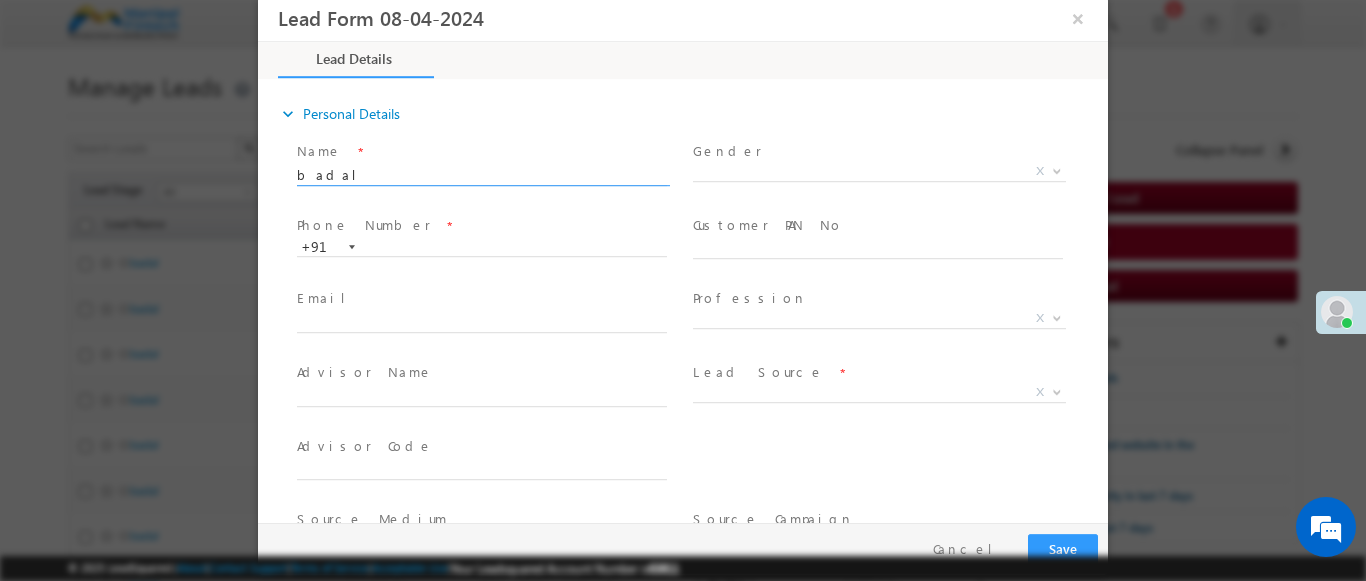 type on "badal" 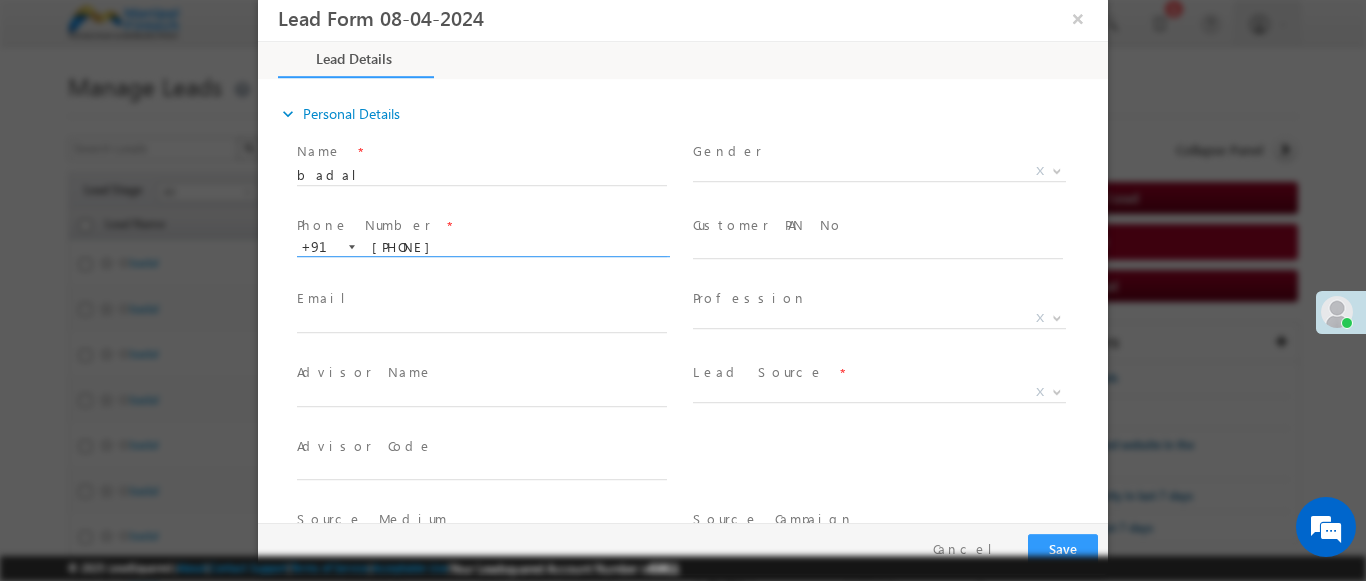 type on "[PHONE]" 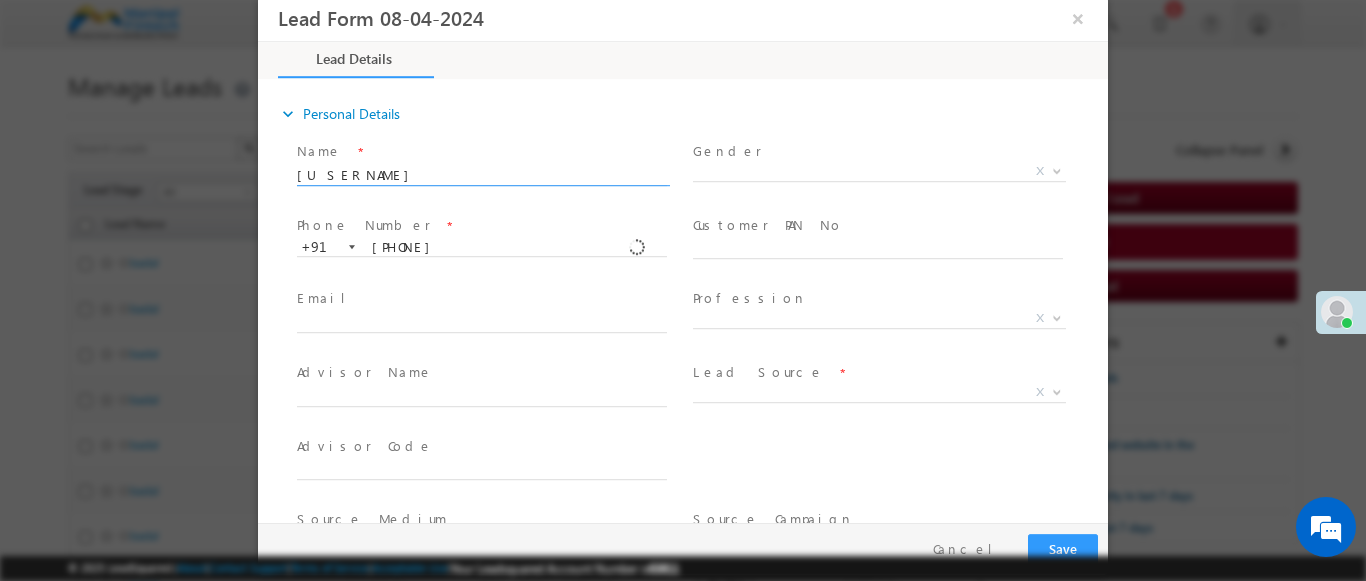 type on "[EMAIL]" 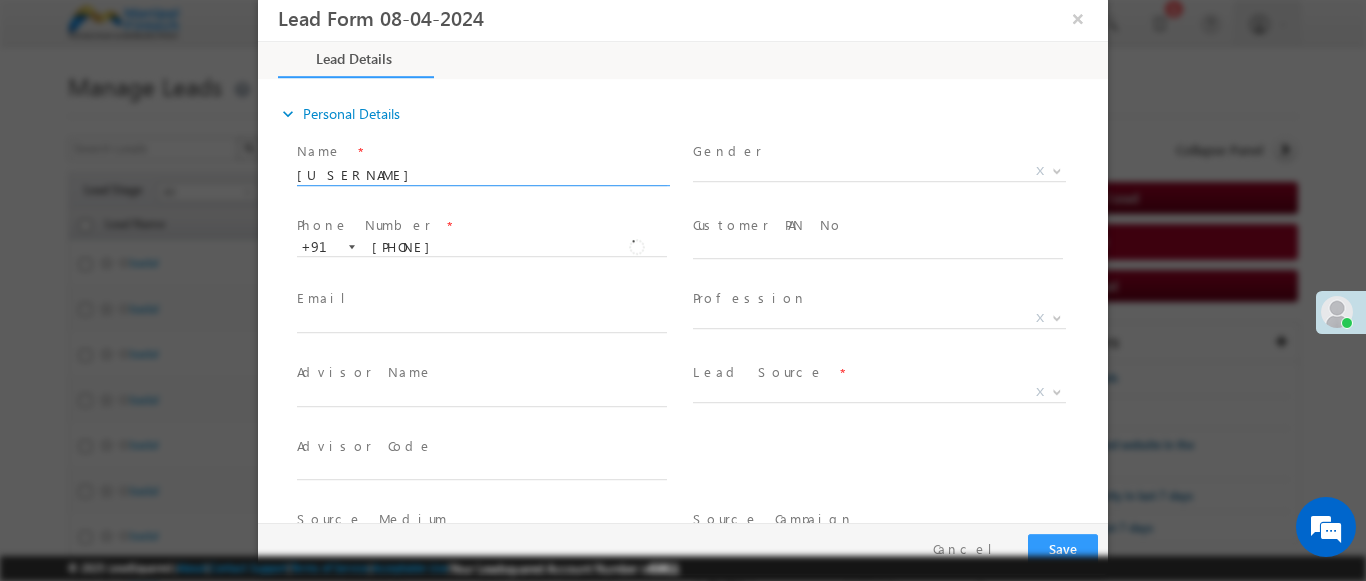 click at bounding box center (1057, 391) 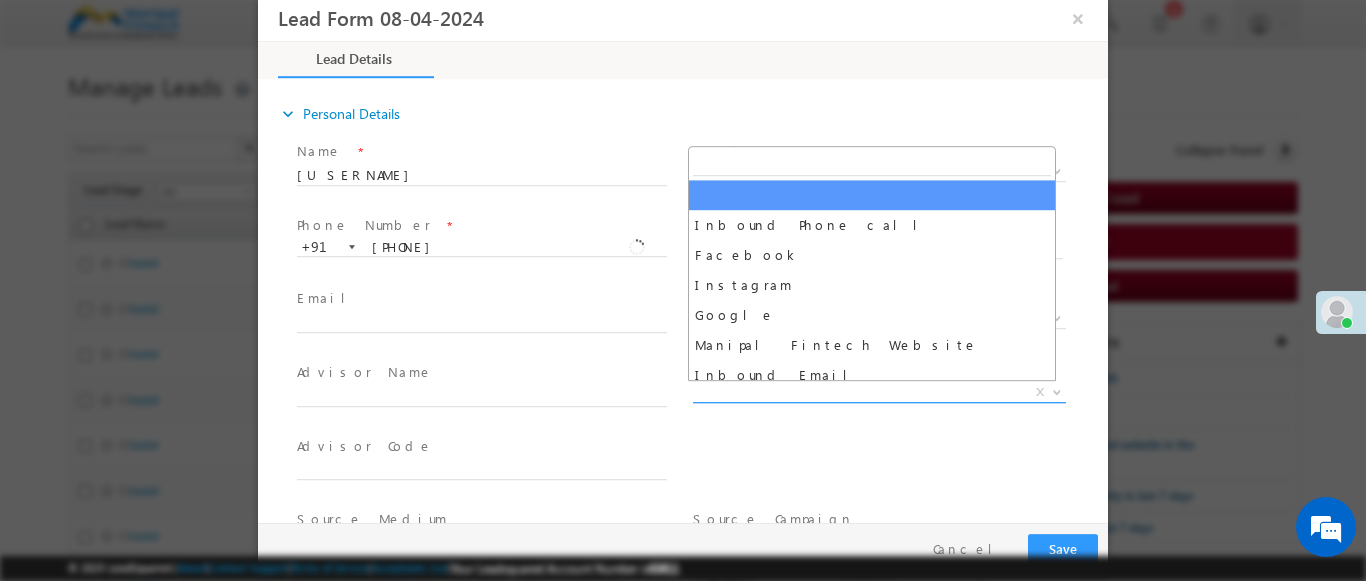 scroll, scrollTop: 1570, scrollLeft: 0, axis: vertical 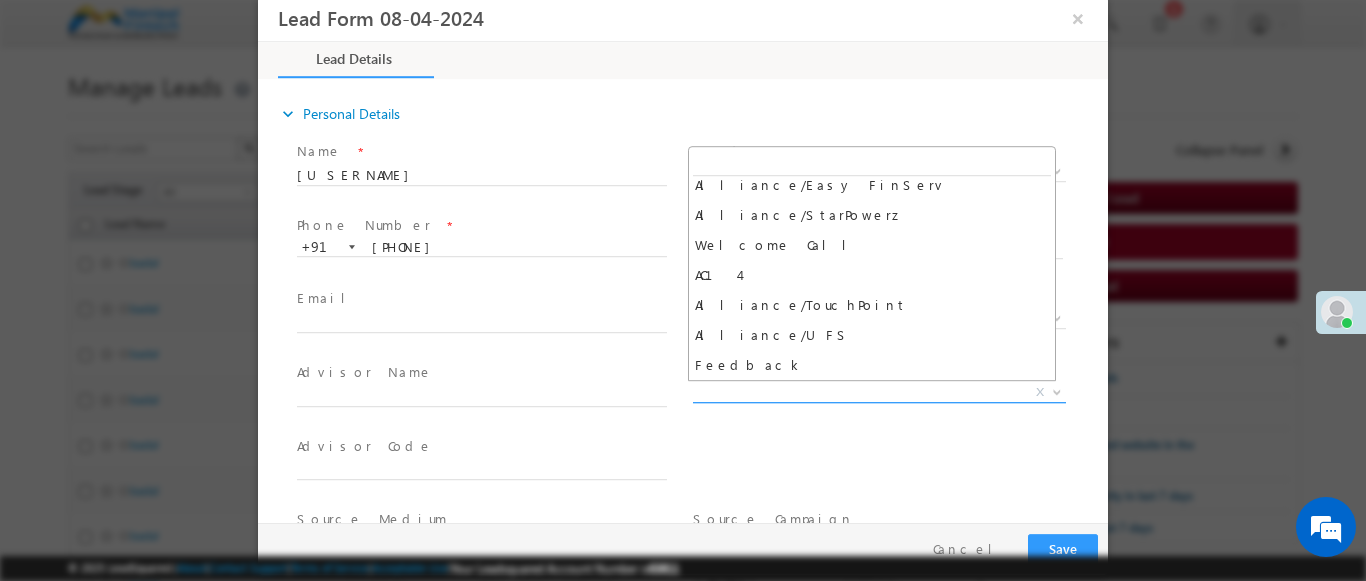 select on "Feedback" 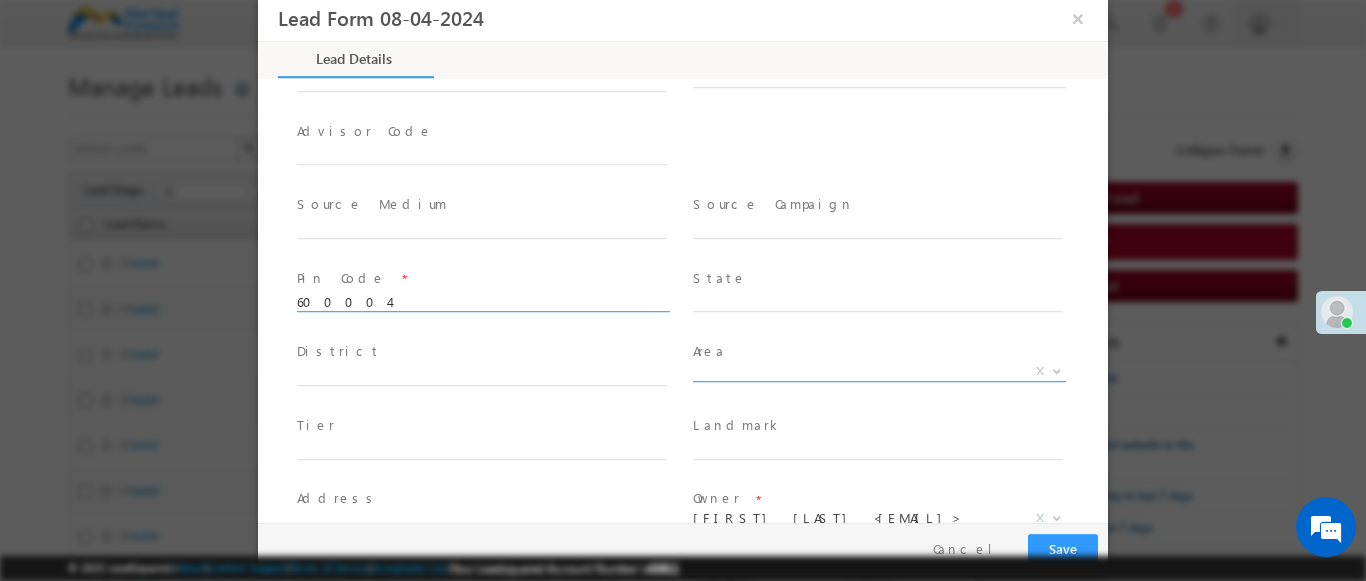 scroll, scrollTop: 886, scrollLeft: 0, axis: vertical 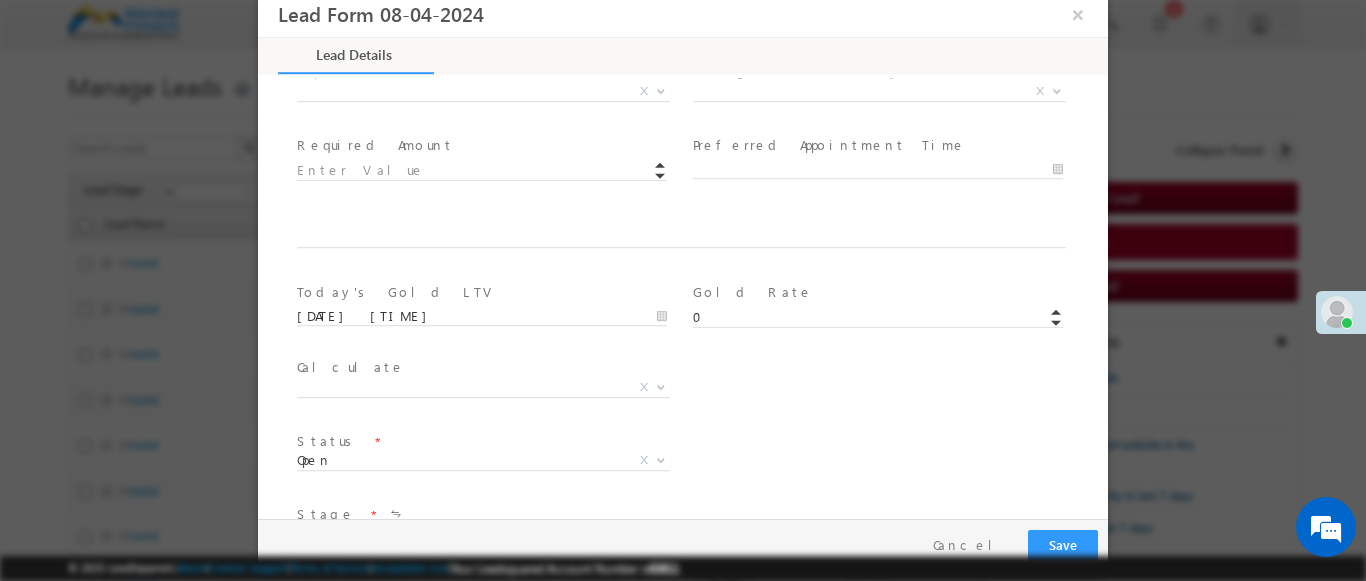 type on "600004" 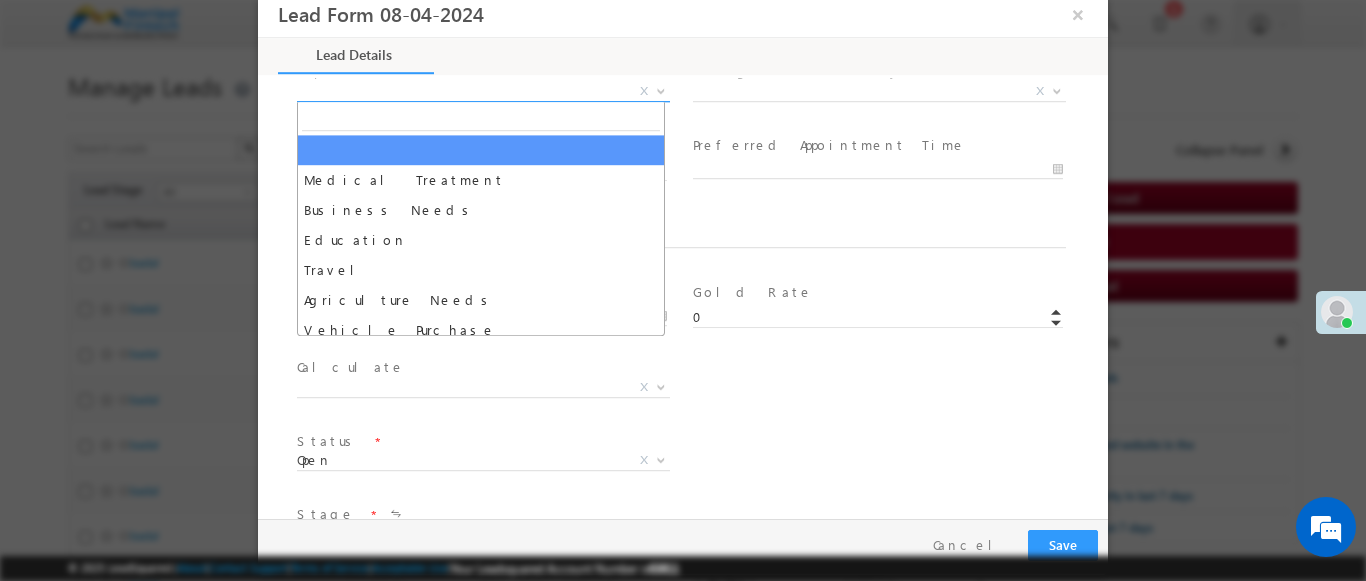 select on "Medical Treatment" 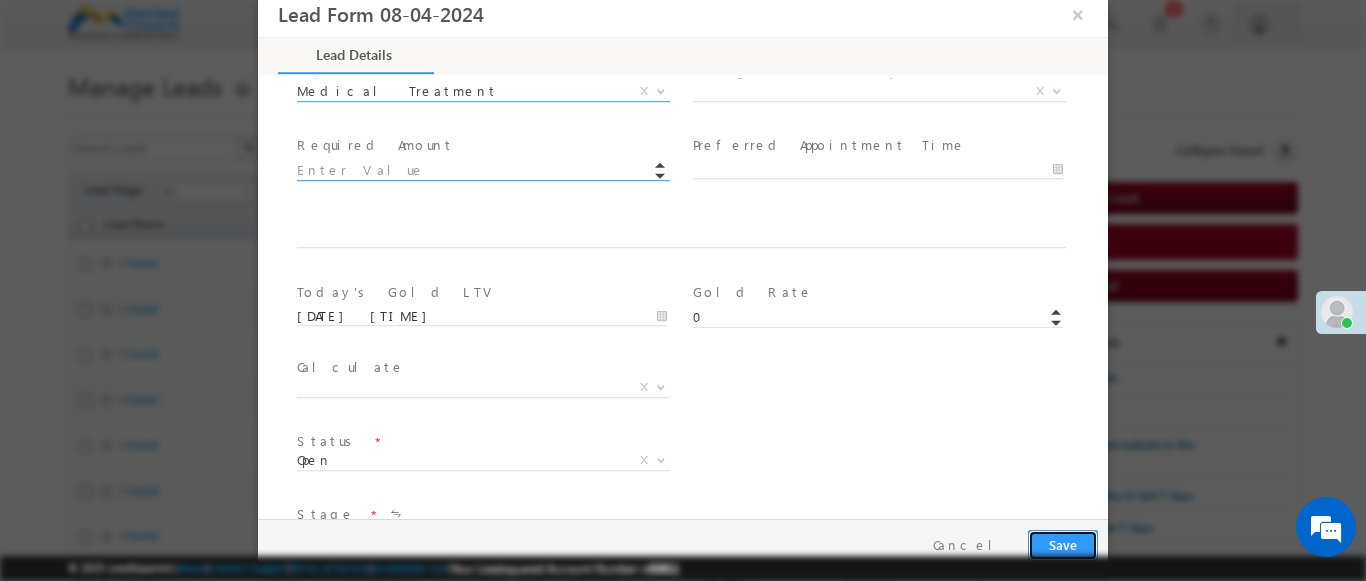 click on "Save" at bounding box center [1063, 545] 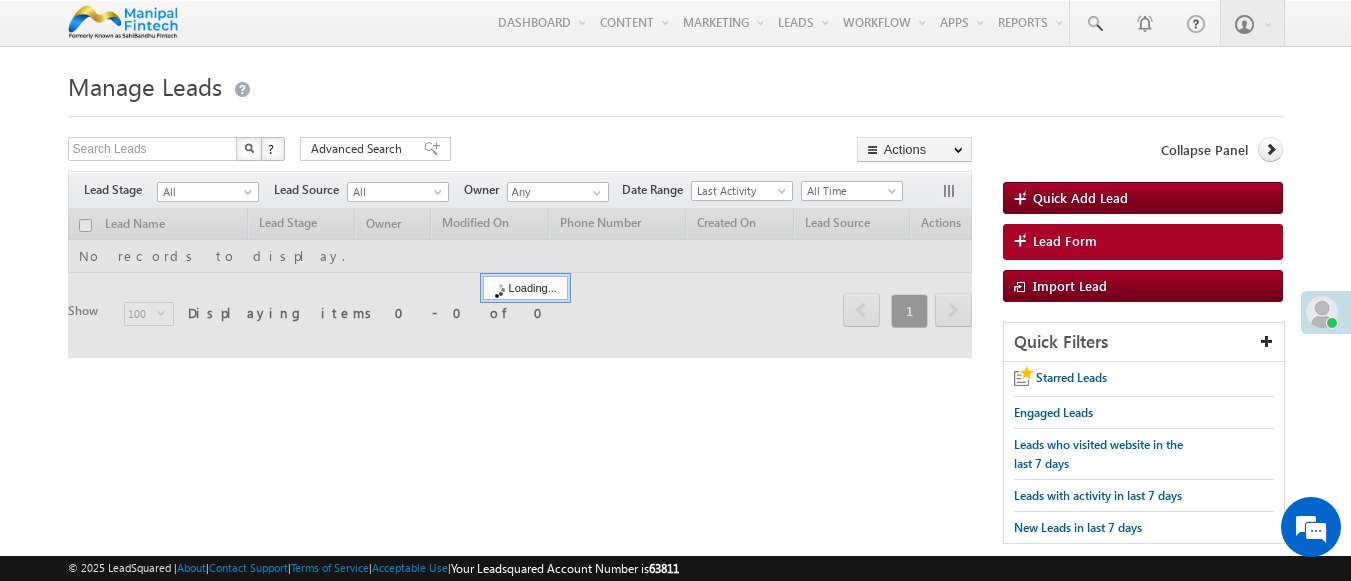 scroll, scrollTop: 0, scrollLeft: 0, axis: both 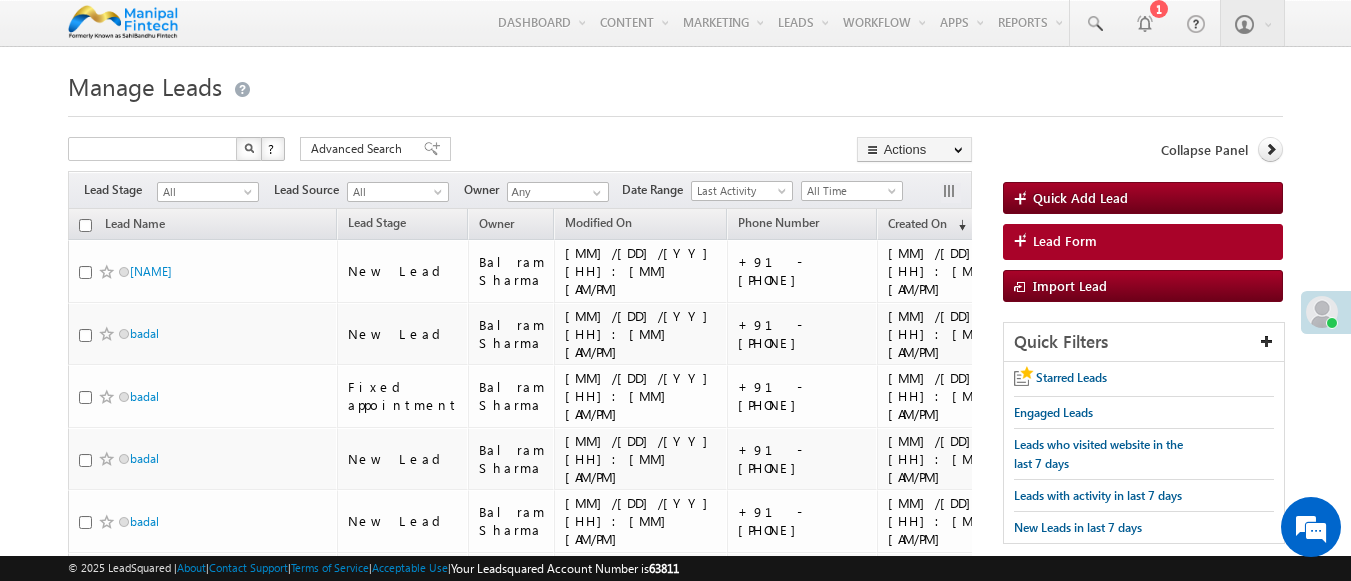 type on "Search Leads" 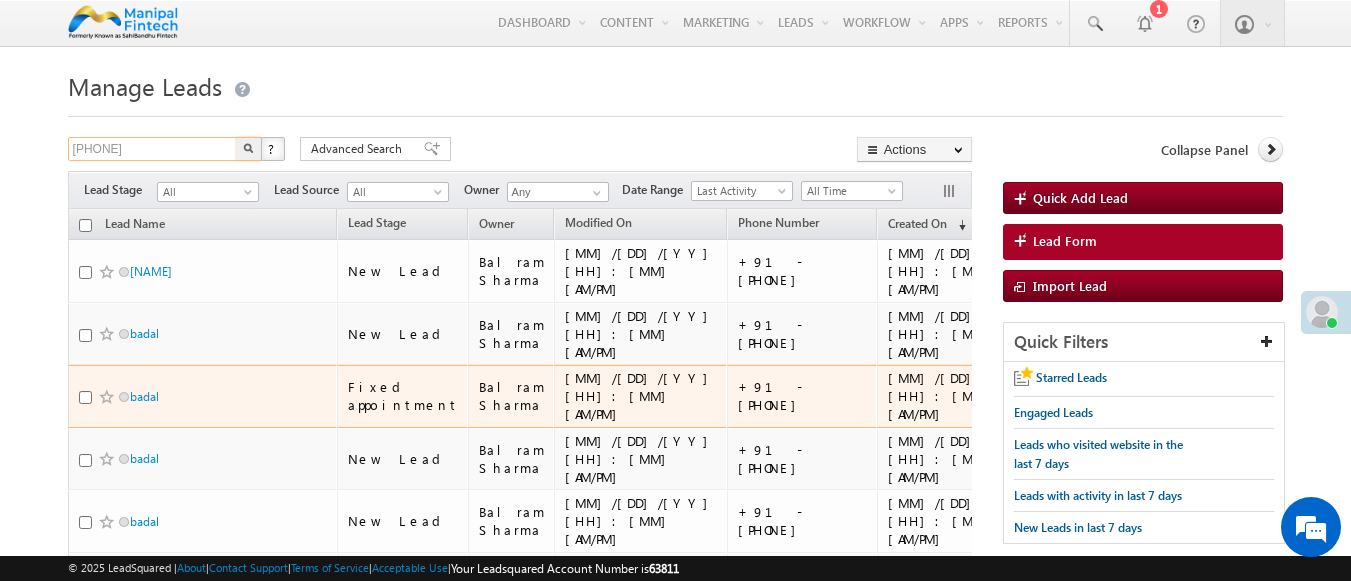 type on "[PHONE]" 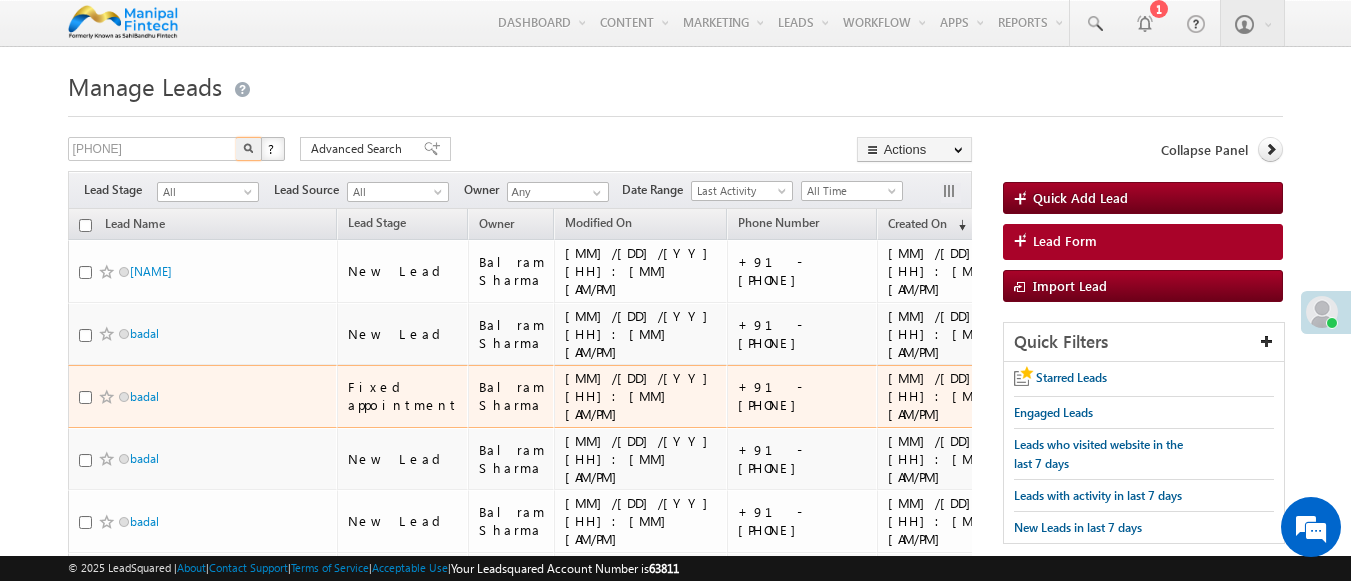 click at bounding box center (248, 148) 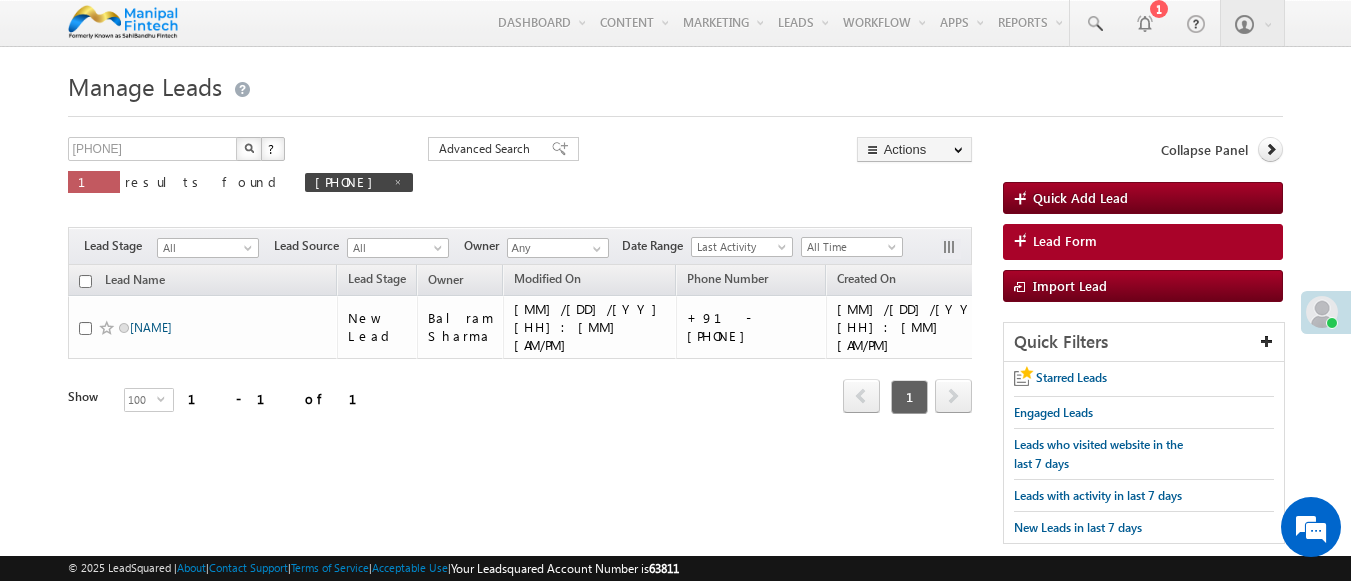 click on "[USERNAME]" at bounding box center [151, 327] 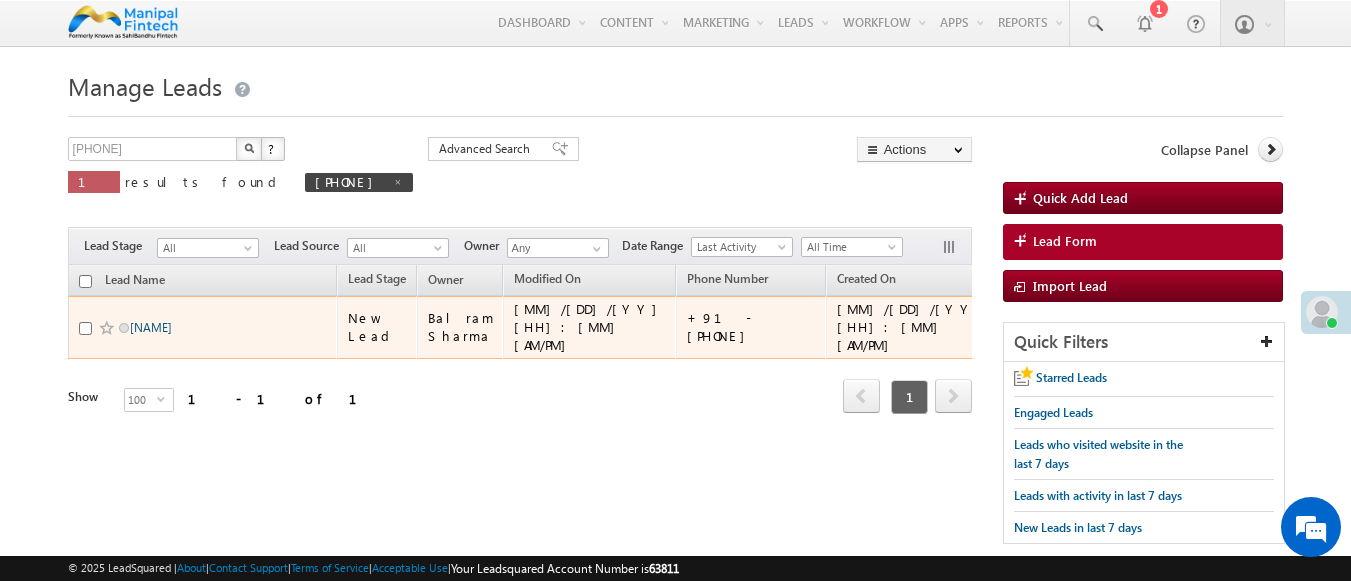 scroll, scrollTop: 0, scrollLeft: 0, axis: both 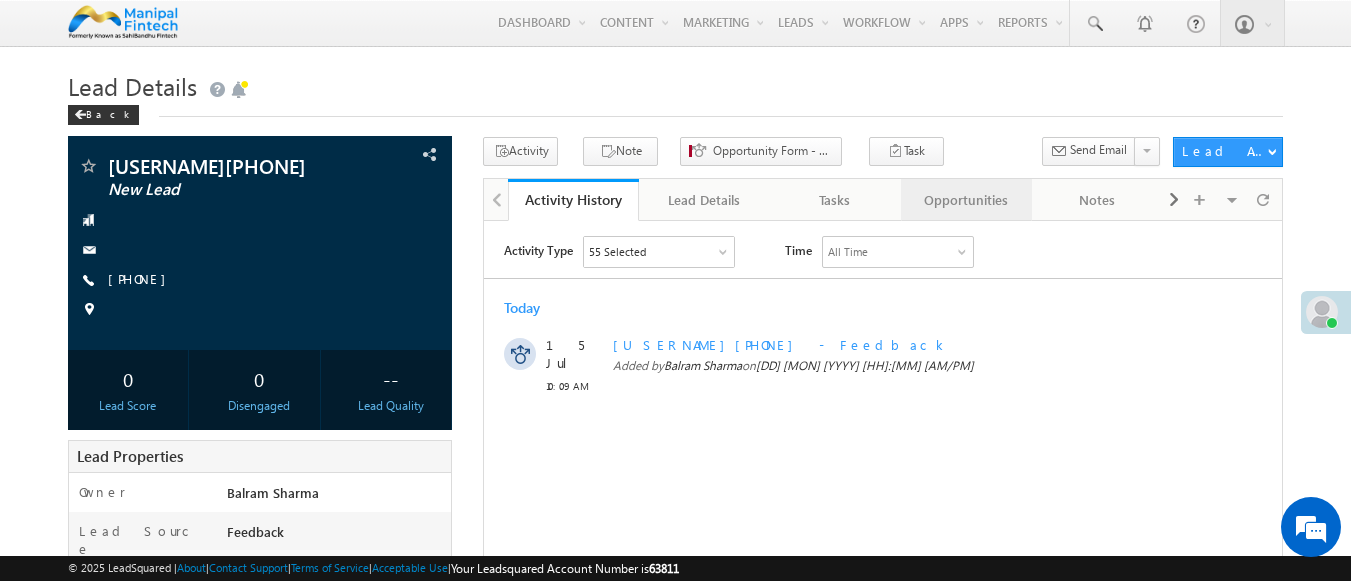 click on "Opportunities" at bounding box center (965, 200) 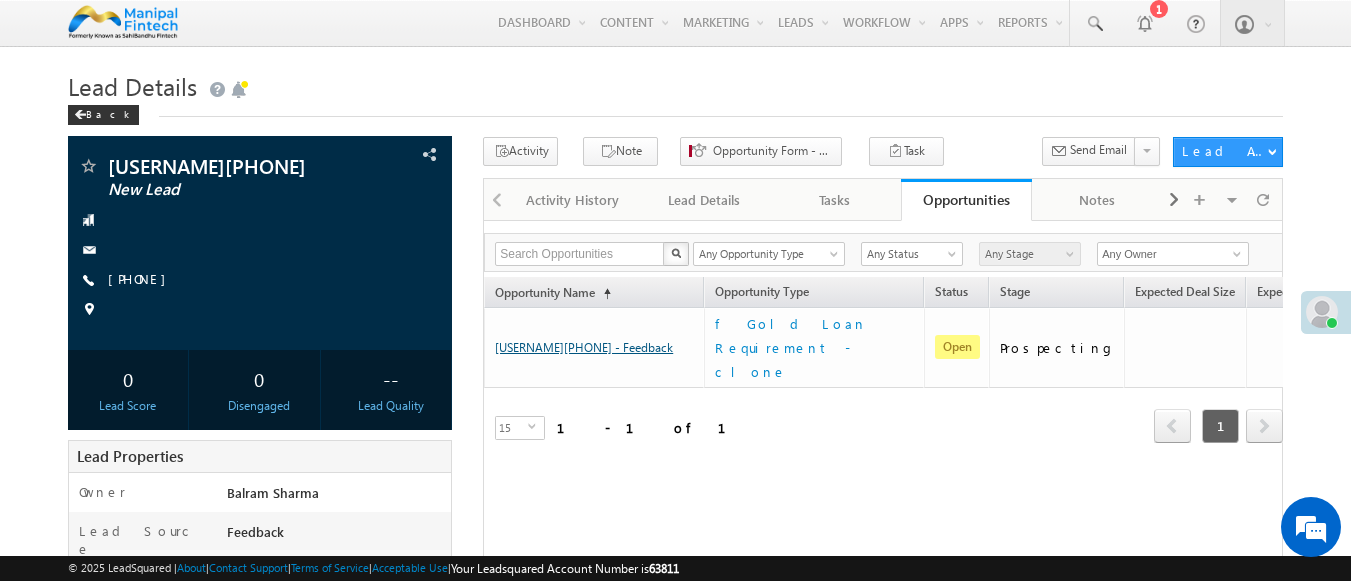 click on "[USERNAME][PHONE] - Feedback" at bounding box center (584, 347) 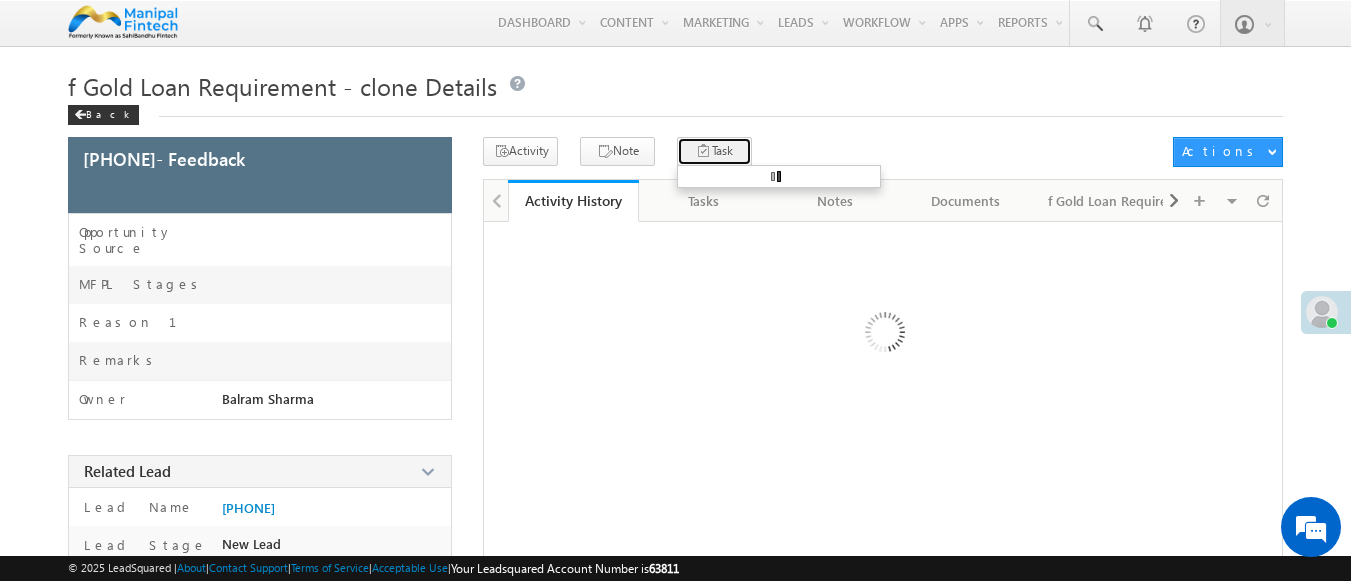 click on "Task" at bounding box center [714, 151] 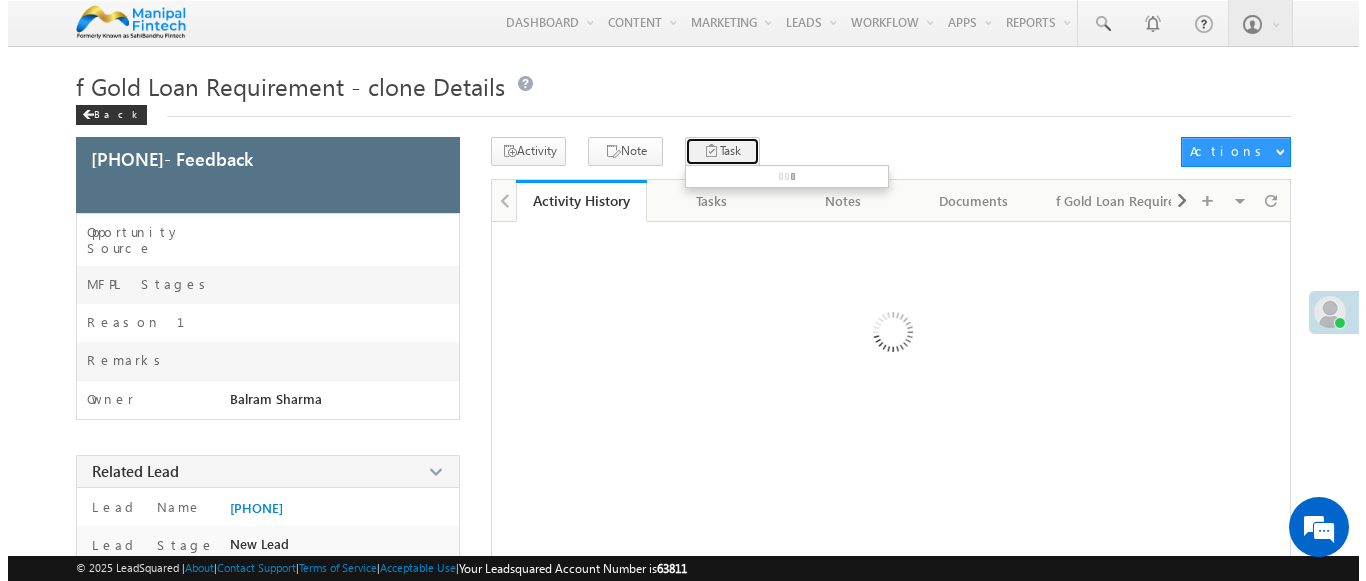 scroll, scrollTop: 0, scrollLeft: 0, axis: both 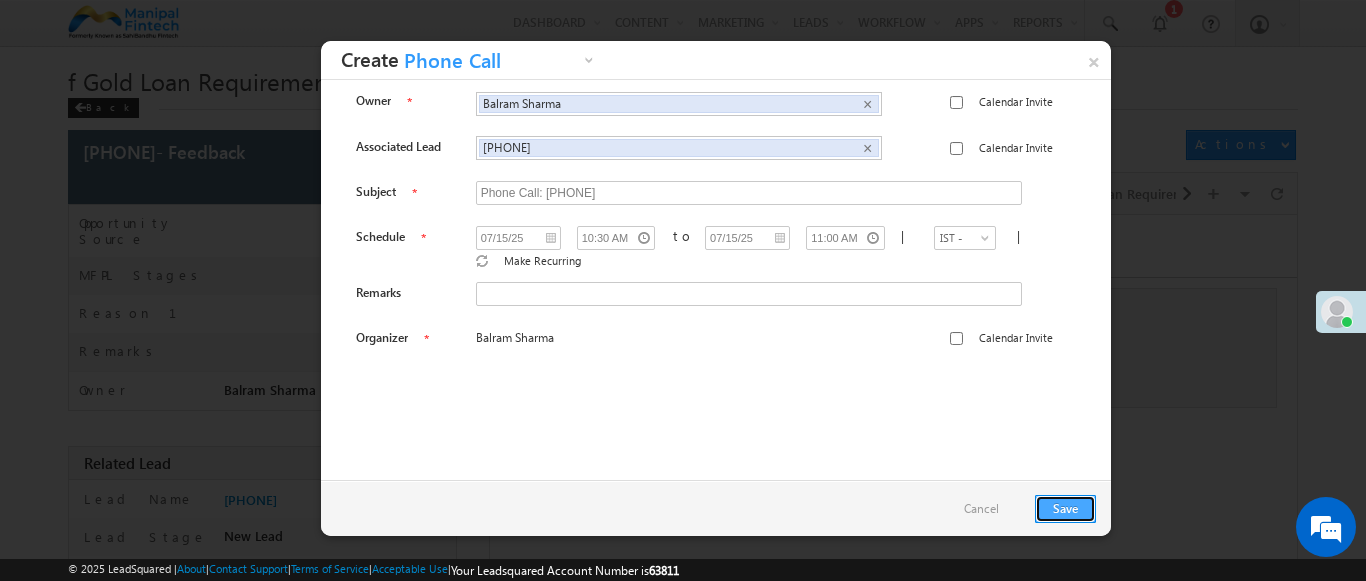 click on "Save" at bounding box center [1065, 509] 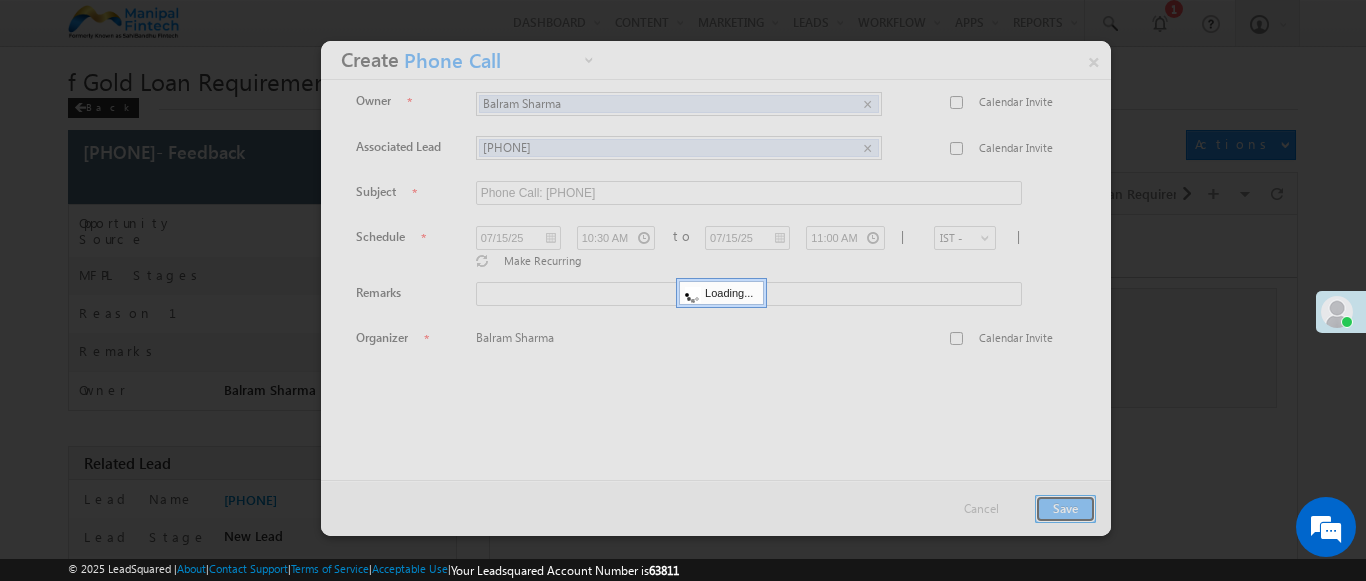 scroll, scrollTop: 182, scrollLeft: 0, axis: vertical 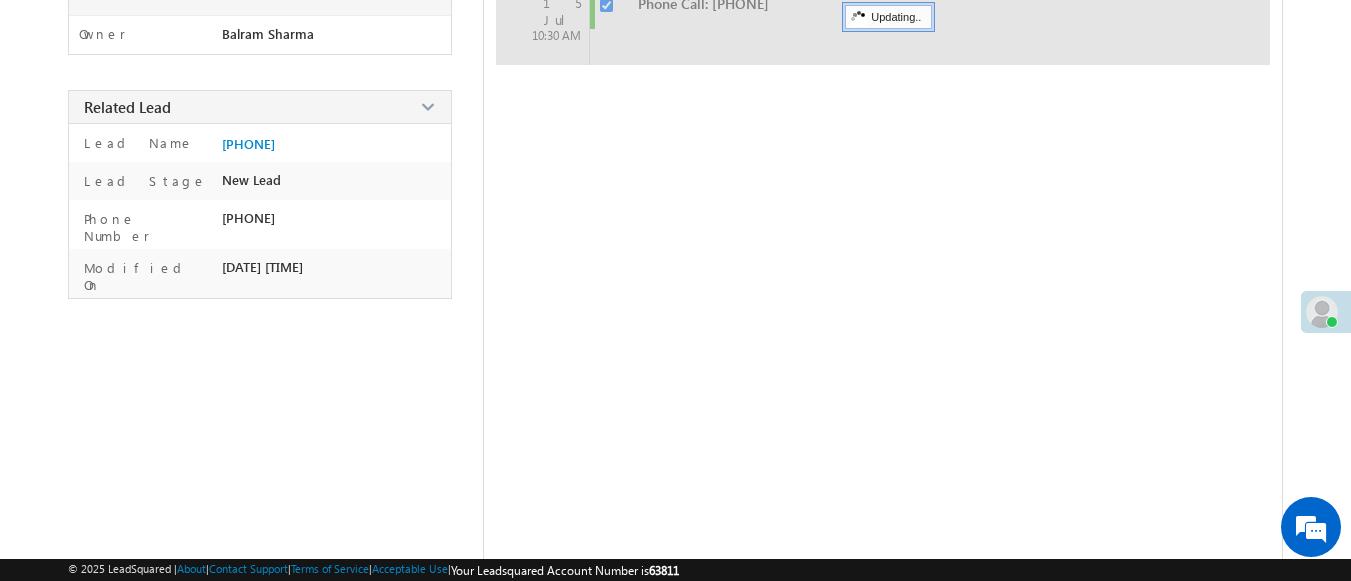 checkbox on "false" 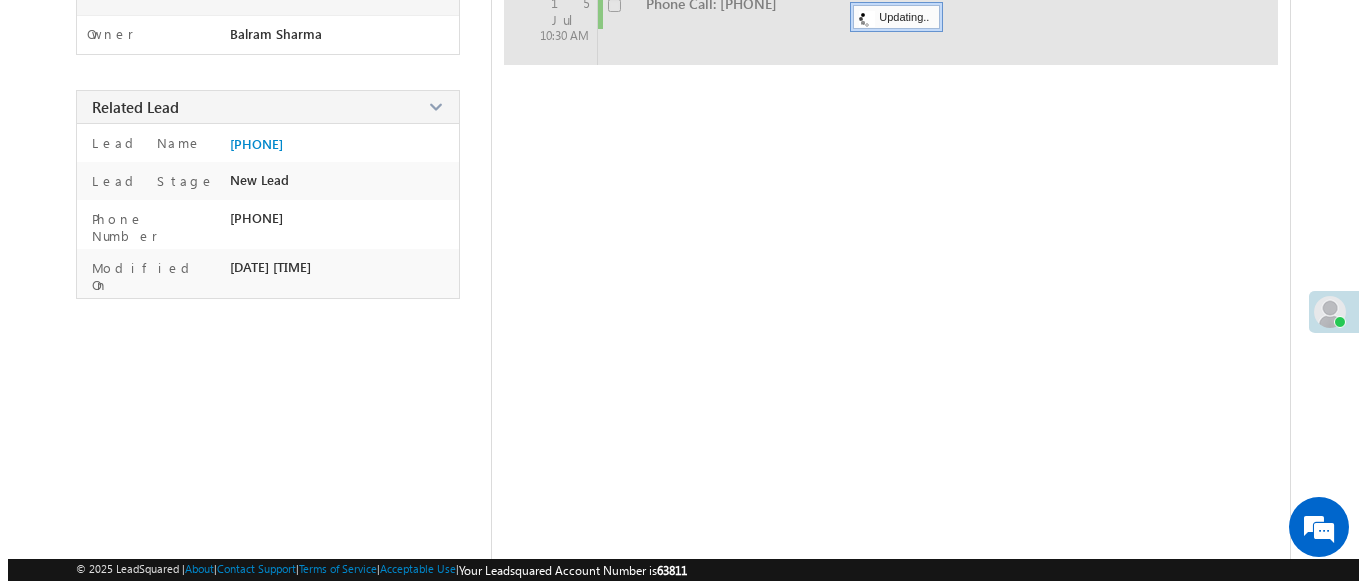 scroll, scrollTop: 356, scrollLeft: 0, axis: vertical 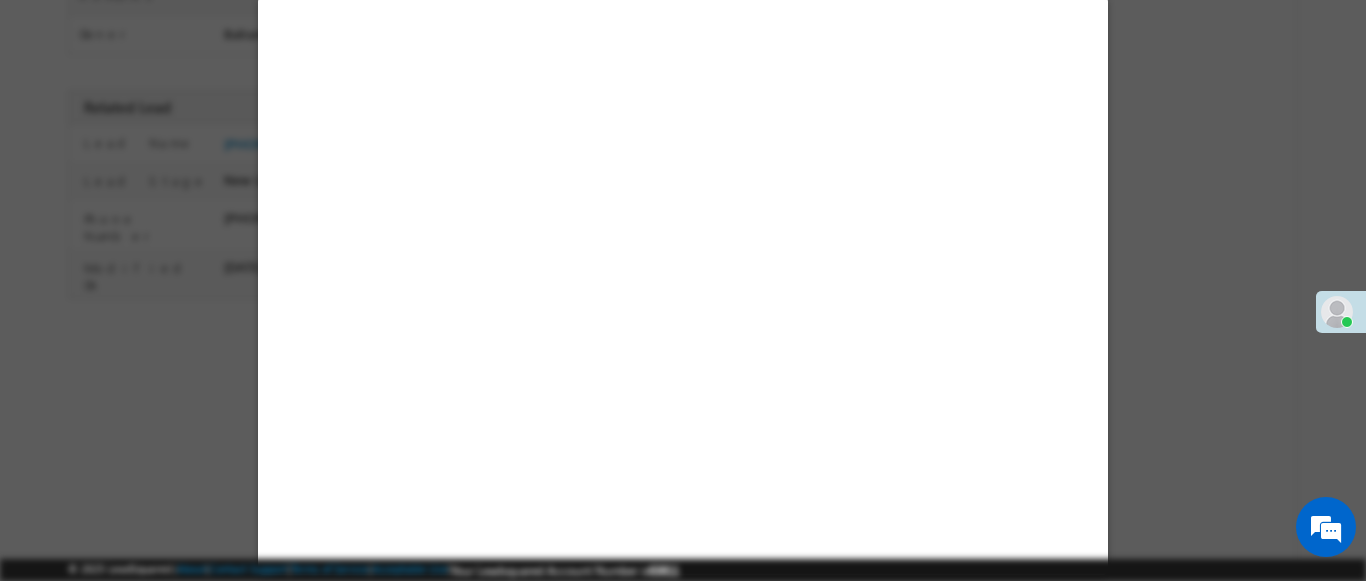 select on "Feedback" 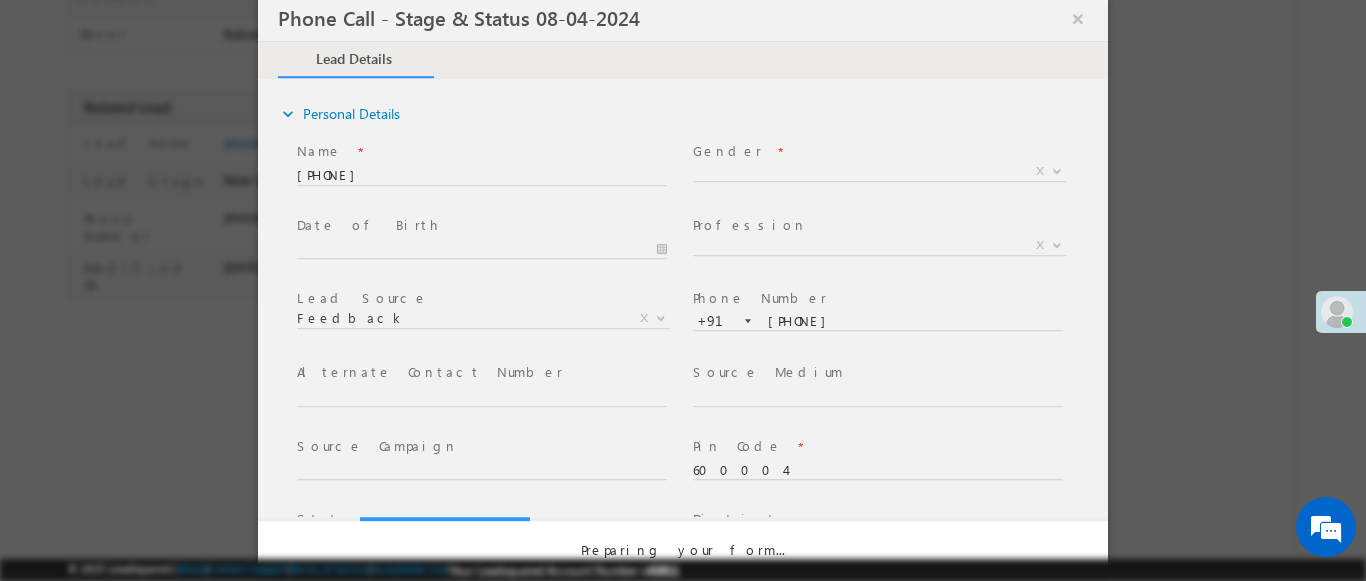 select on "Open" 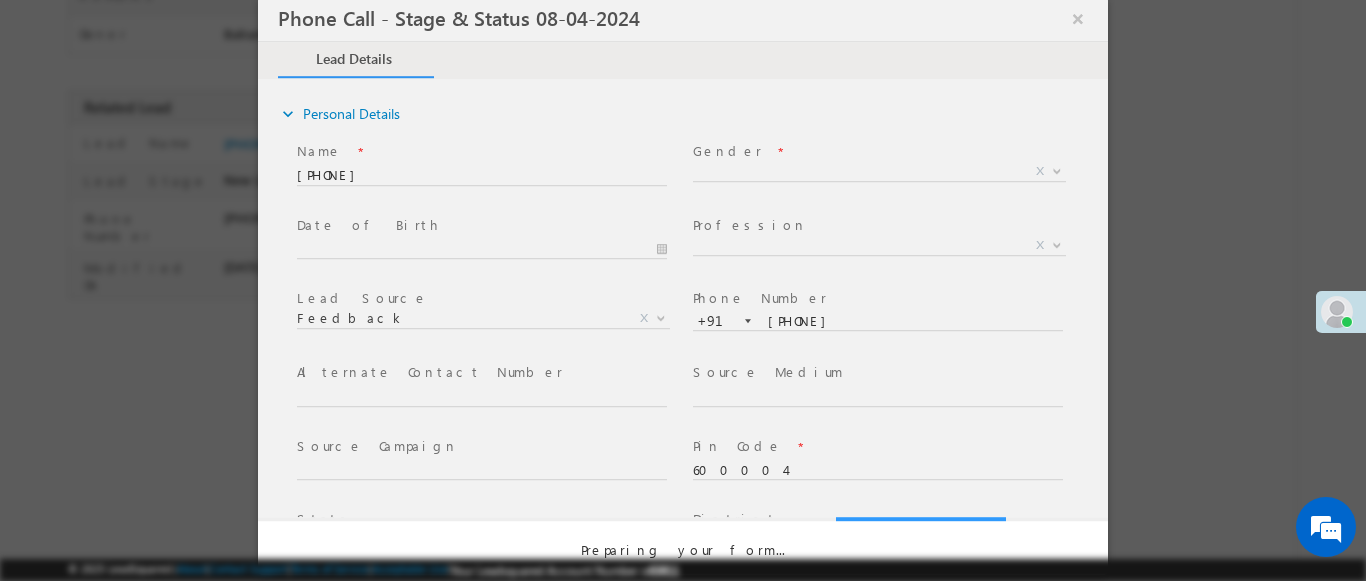 scroll, scrollTop: 0, scrollLeft: 0, axis: both 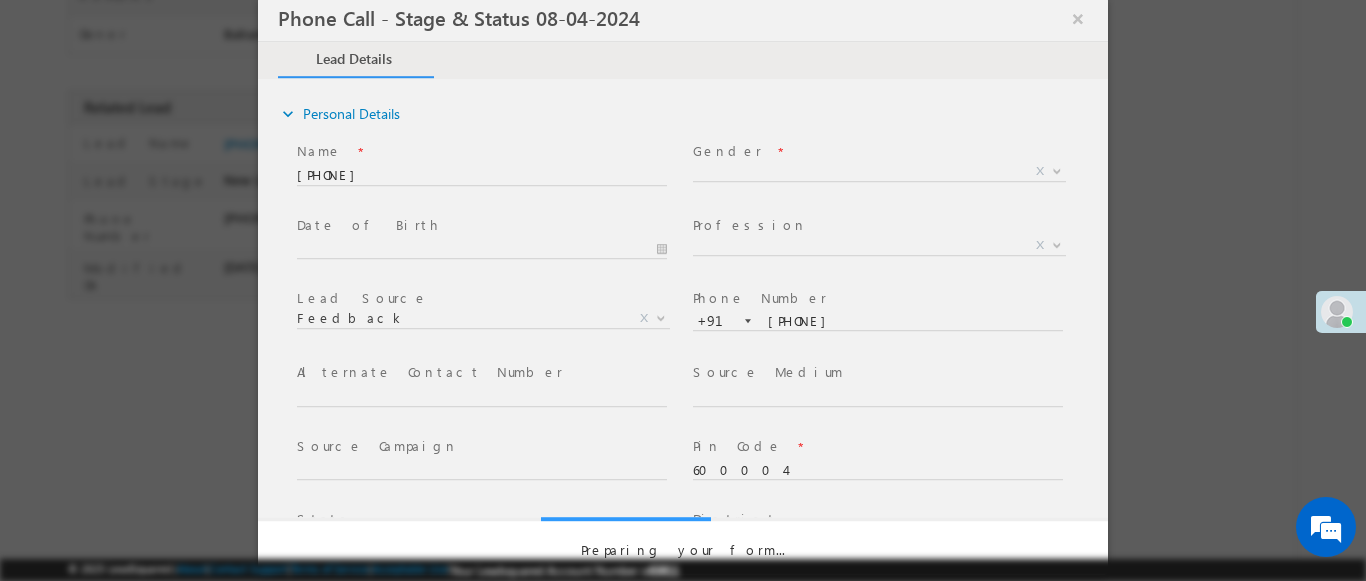 select on "Fresh Lead" 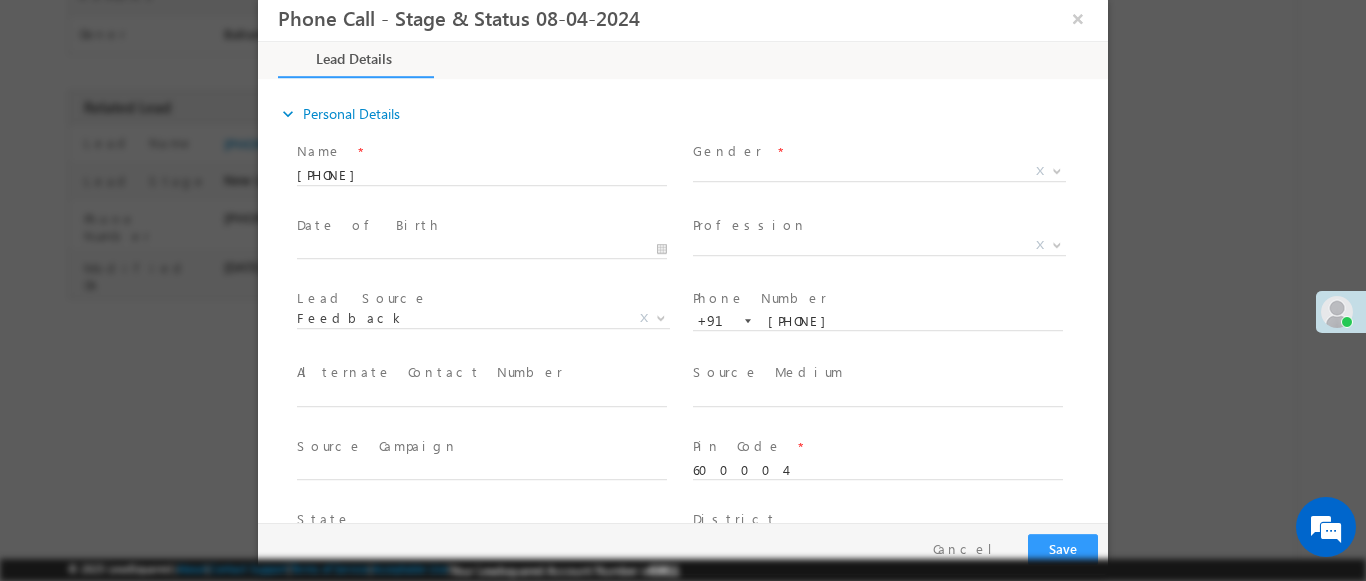 scroll, scrollTop: 0, scrollLeft: 0, axis: both 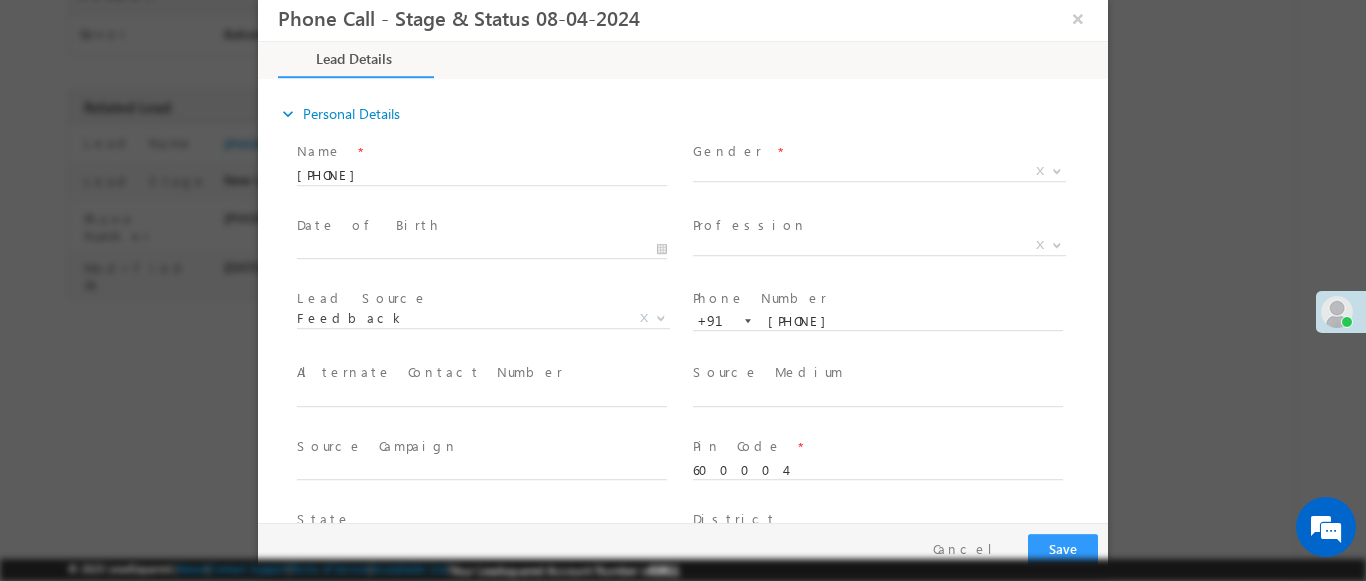 type on "07/15/25 10:10 AM" 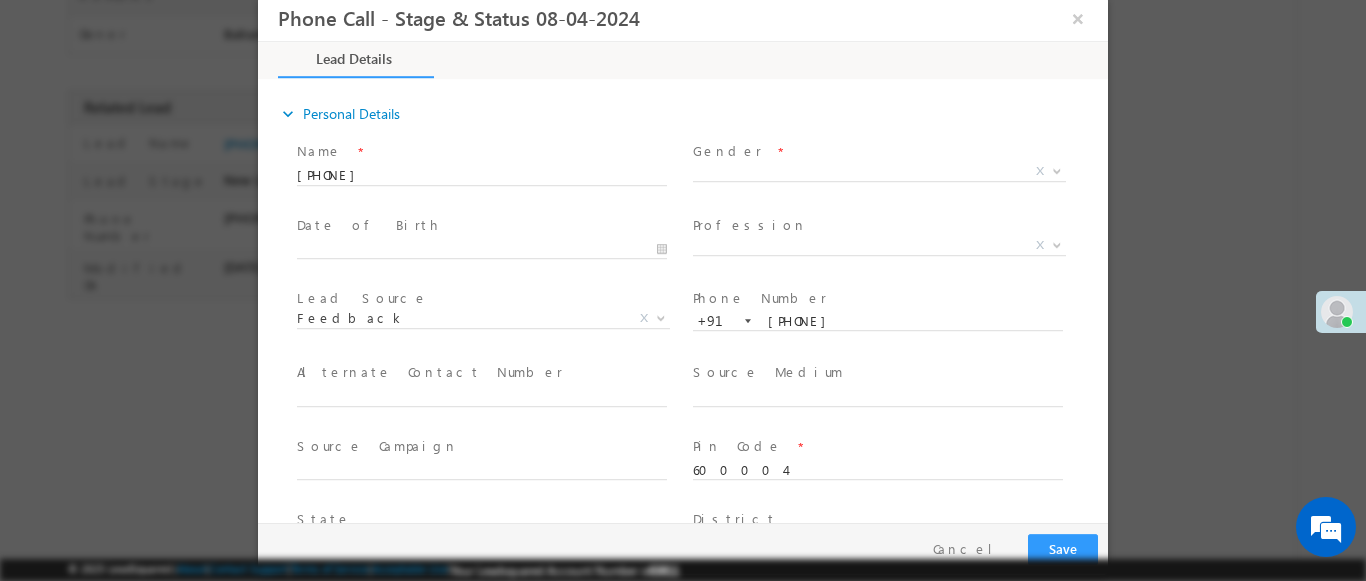 click at bounding box center (1057, 170) 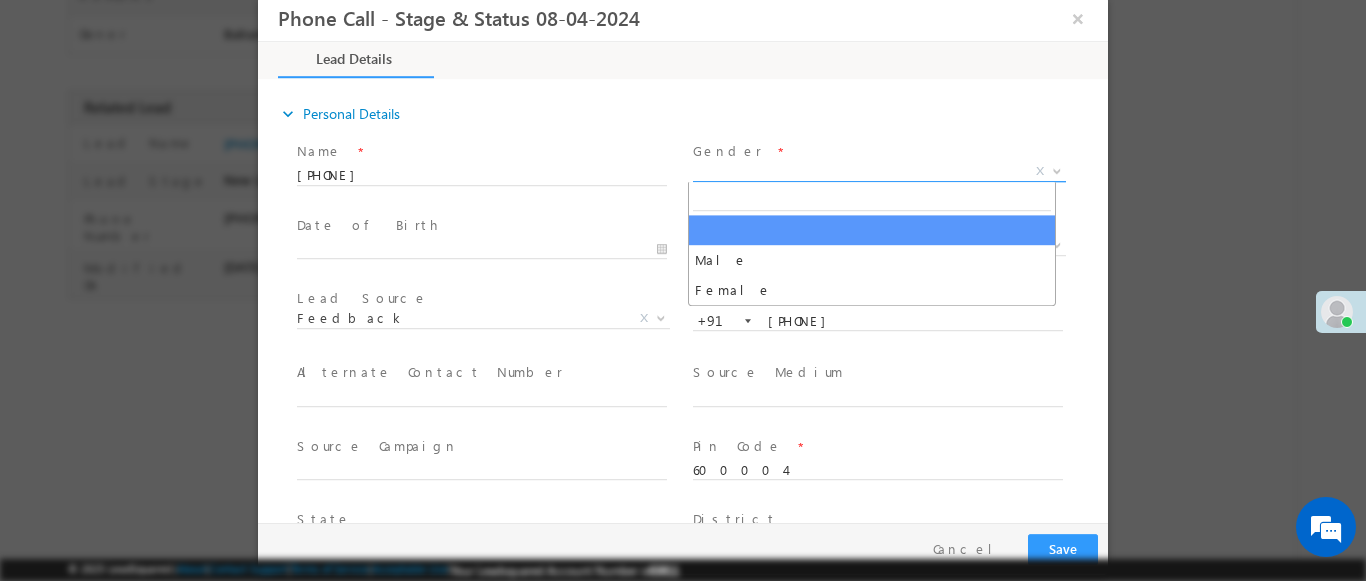 select on "Male" 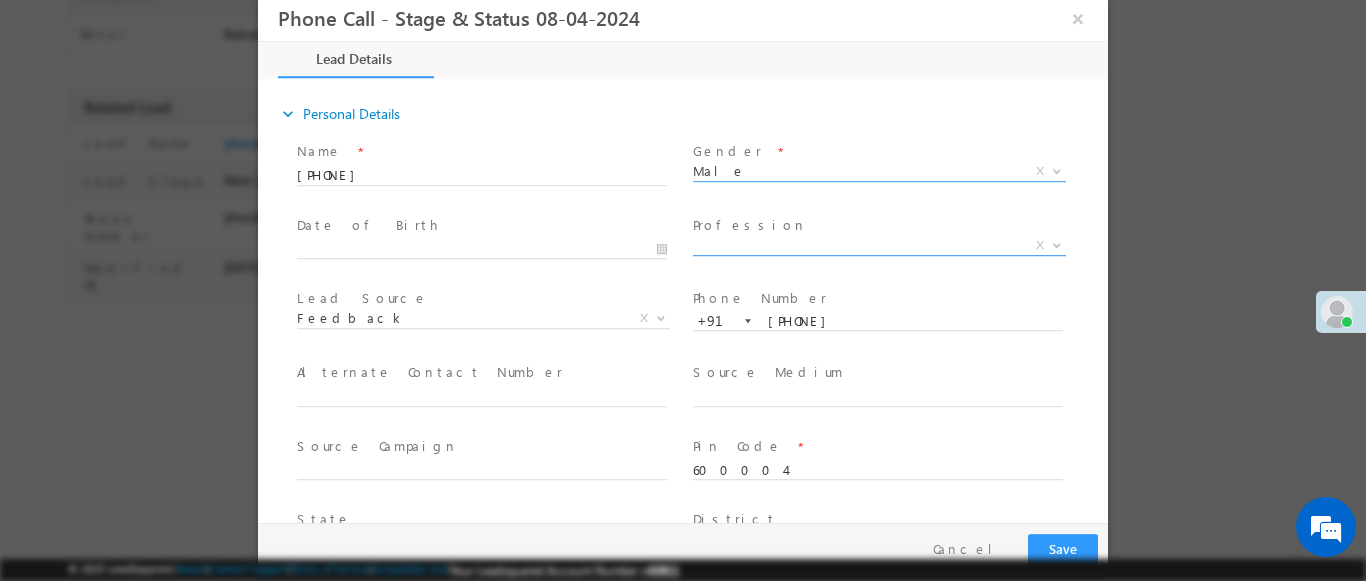 scroll, scrollTop: 3, scrollLeft: 0, axis: vertical 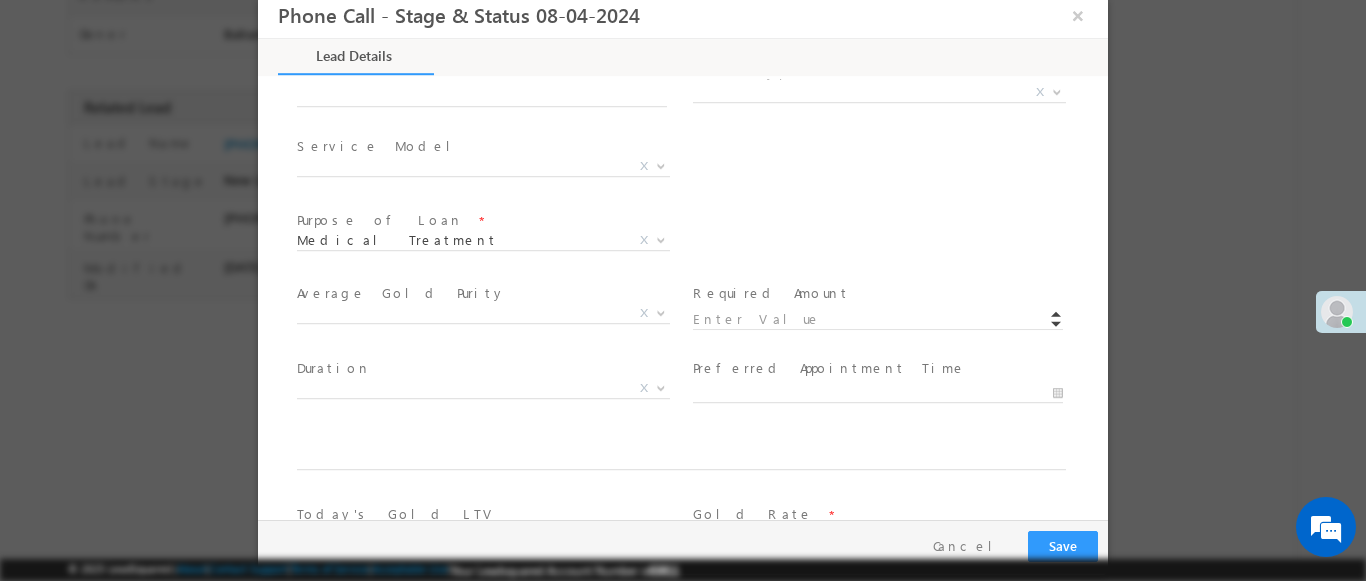 click at bounding box center [1057, 91] 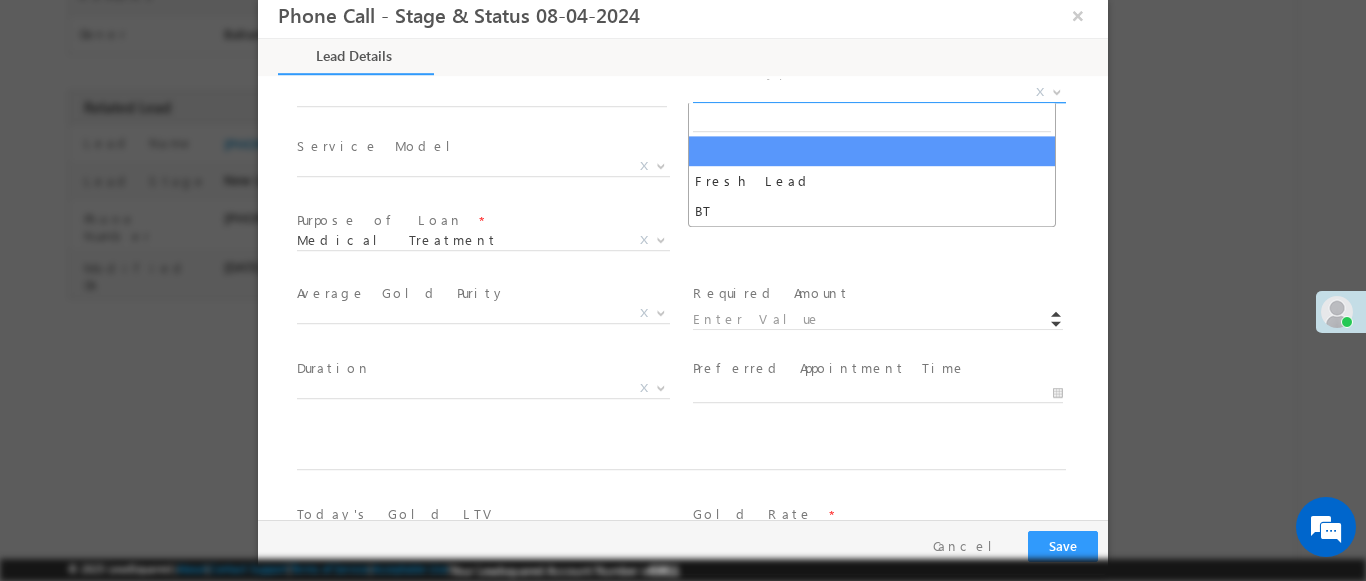 select on "Fresh Lead" 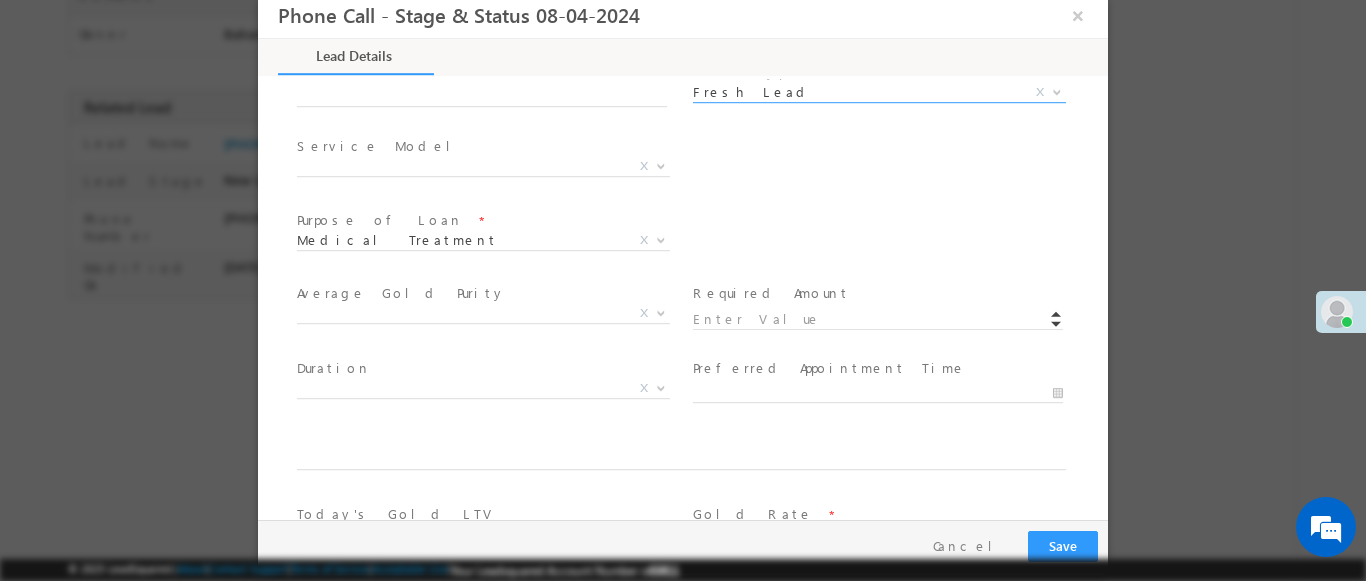 click at bounding box center [661, 165] 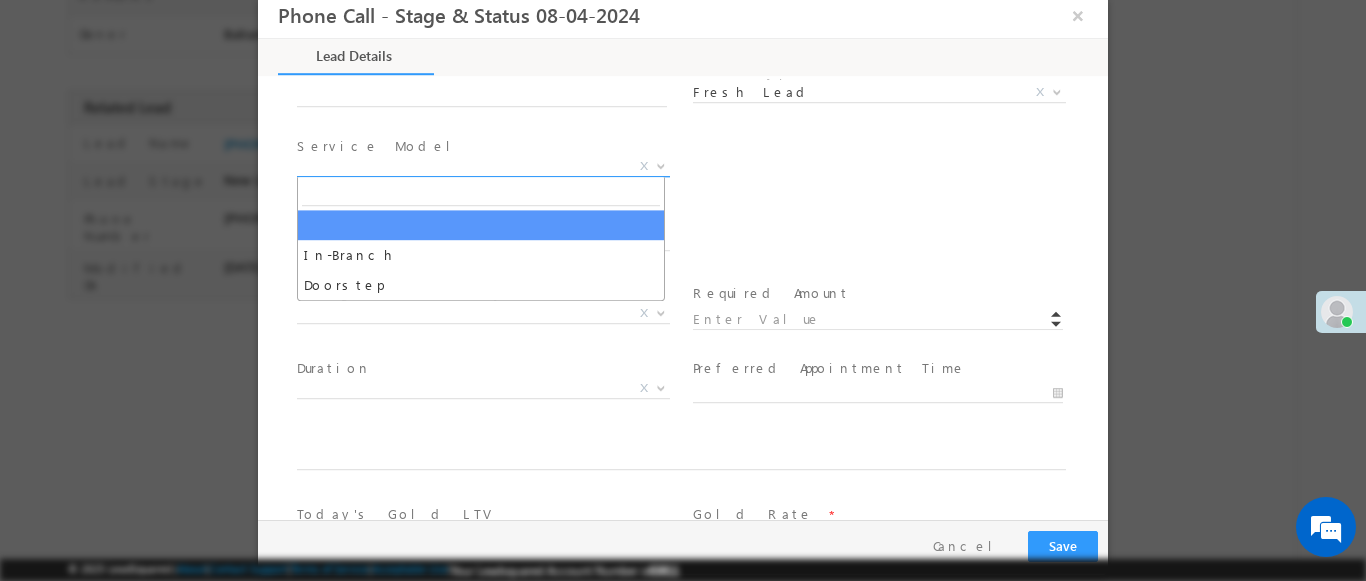 select on "In-Branch" 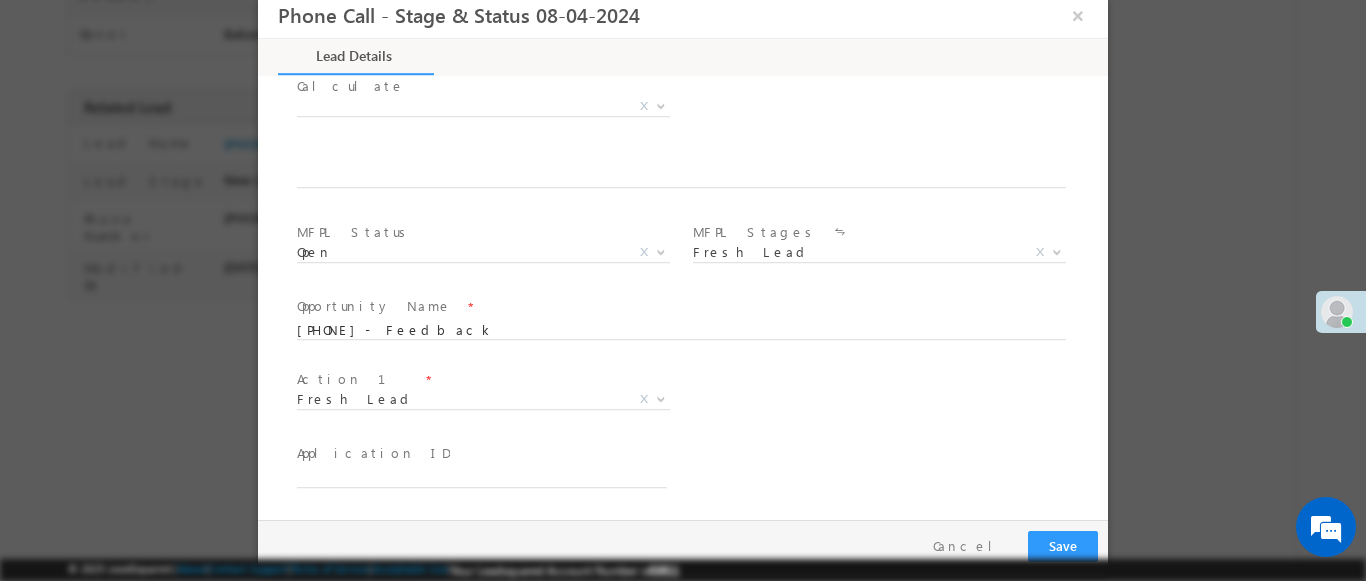 click at bounding box center [661, 398] 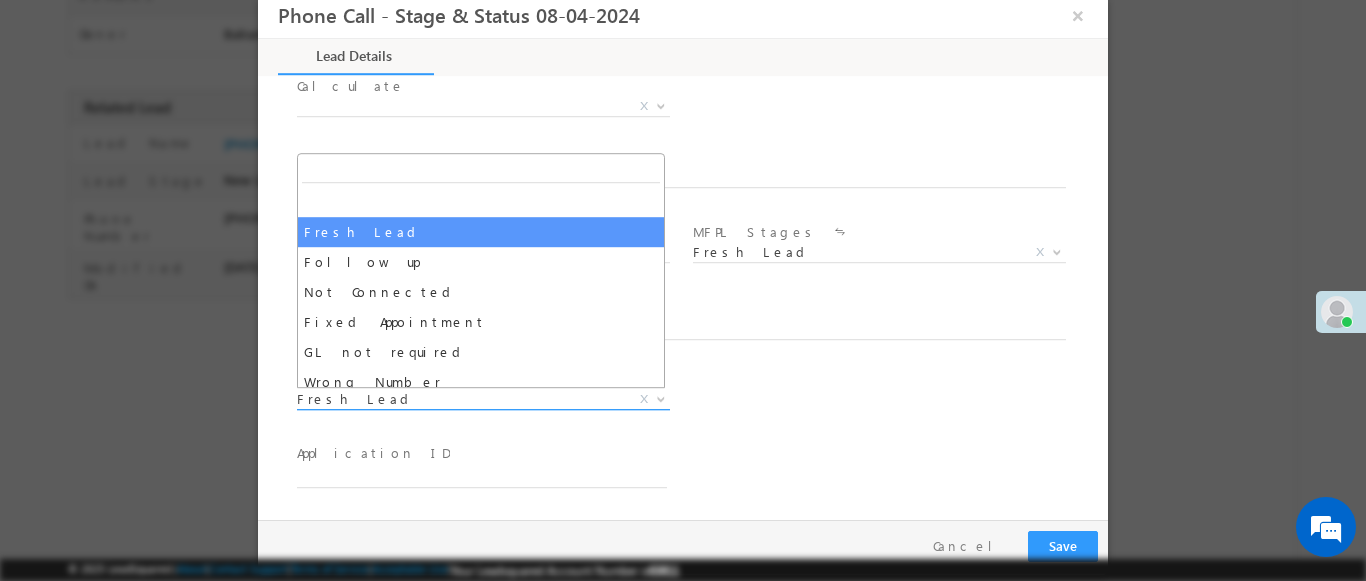 select on "Fixed Appointment" 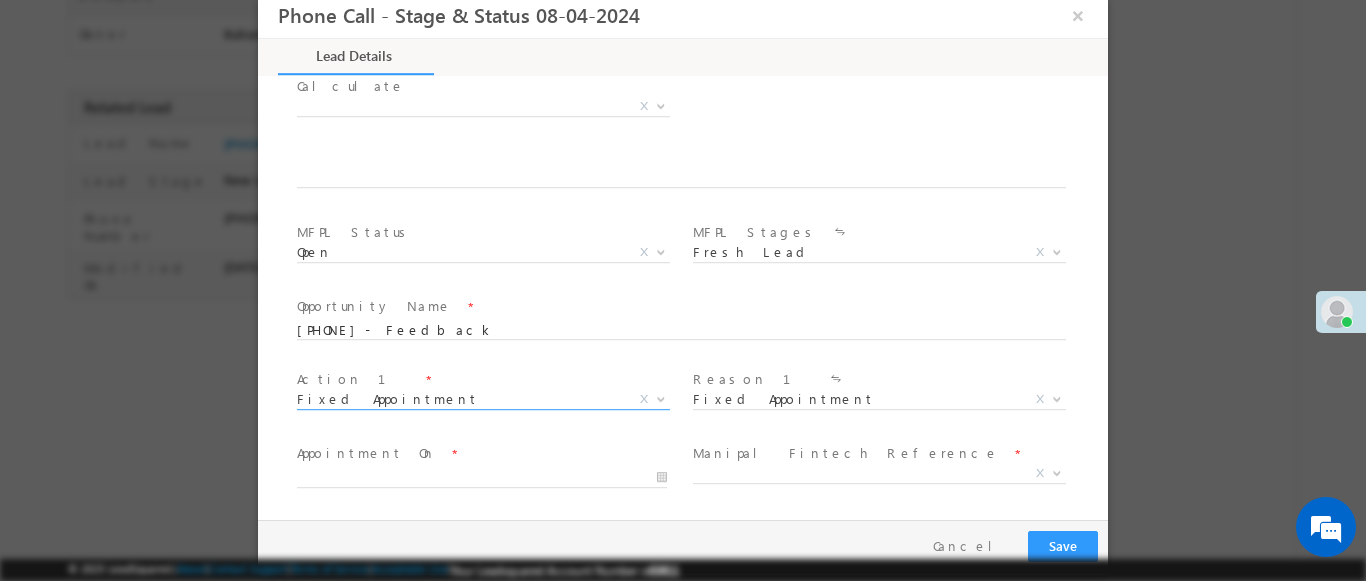 scroll, scrollTop: 3, scrollLeft: 0, axis: vertical 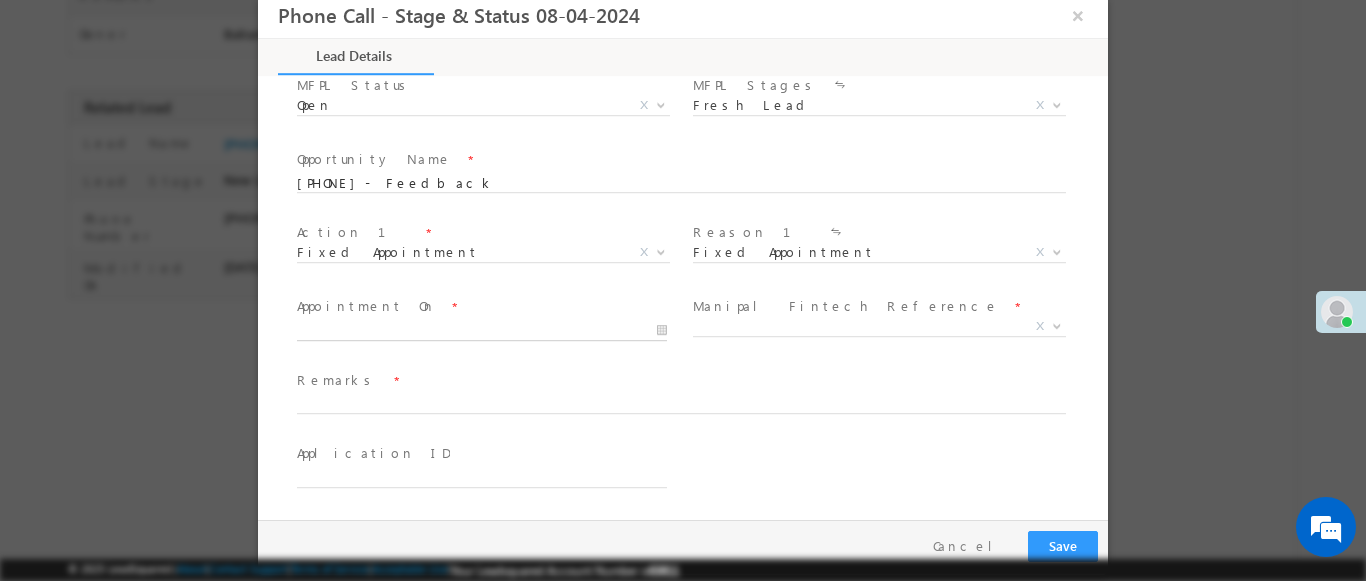 click at bounding box center [482, 331] 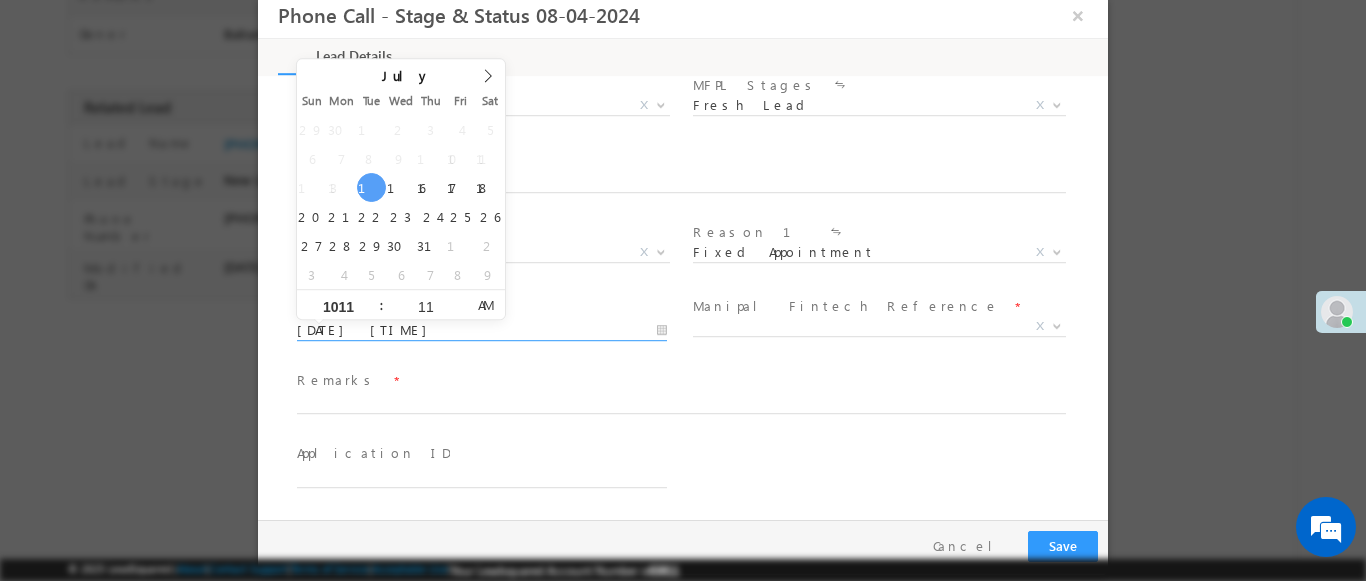 type on "1011" 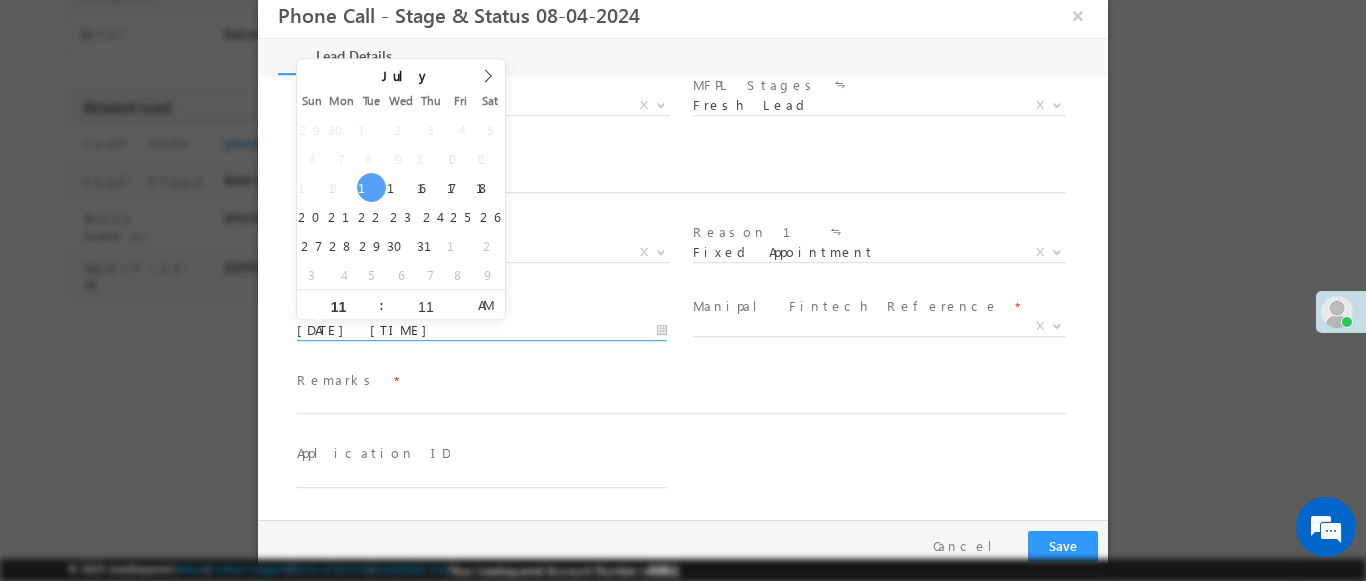 click at bounding box center [1057, 325] 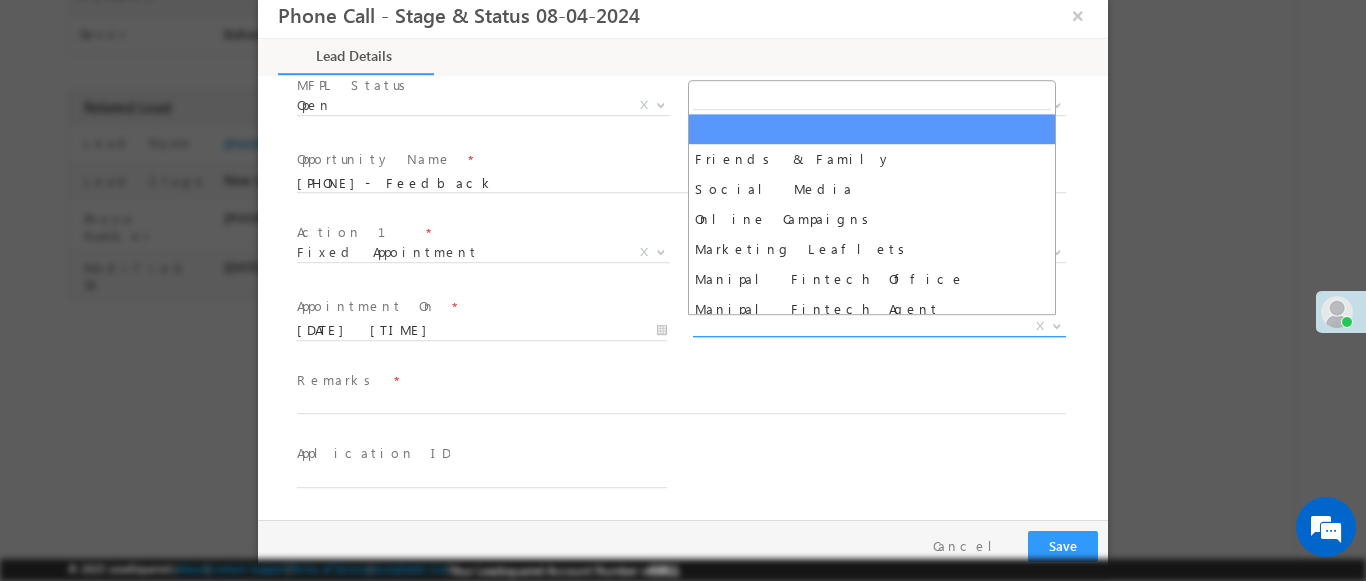 select on "Friends & Family" 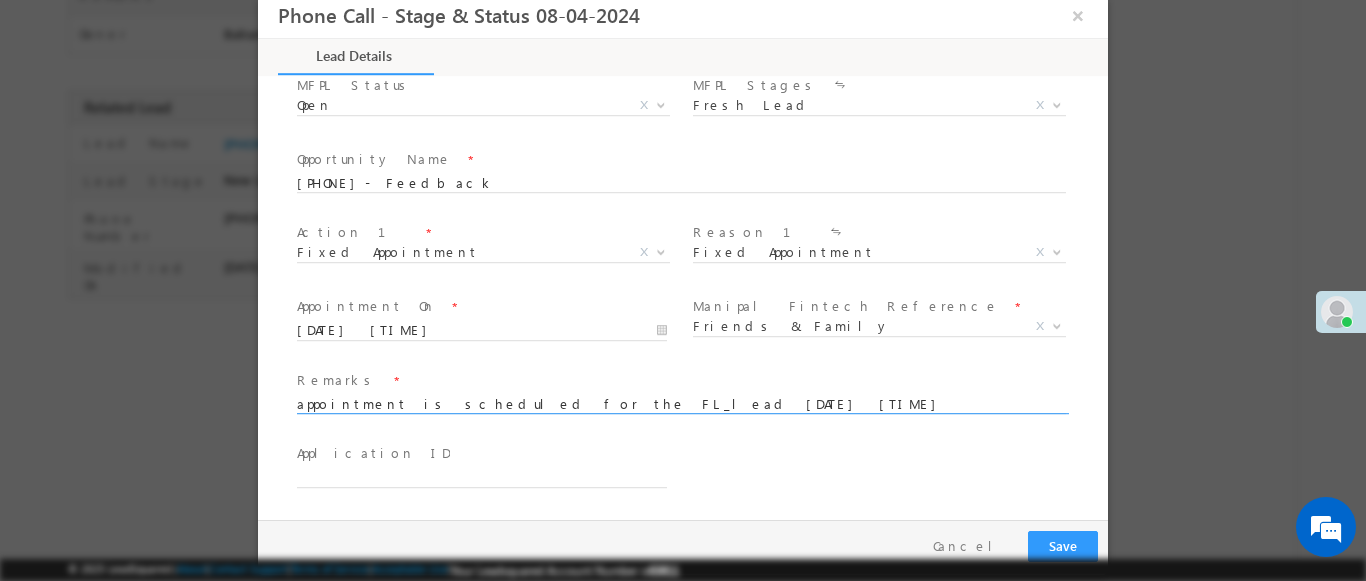 type on "appointment is scheduled for the FL_lead 2025-07-15 10:10:48" 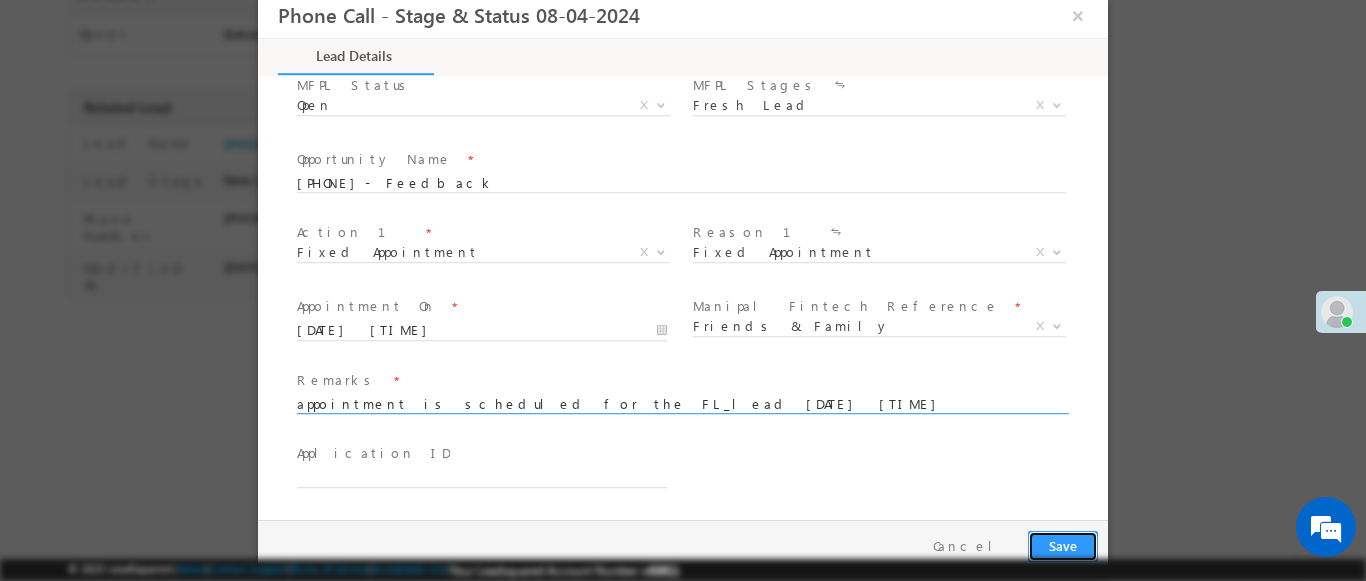 click on "Save" at bounding box center [1063, 546] 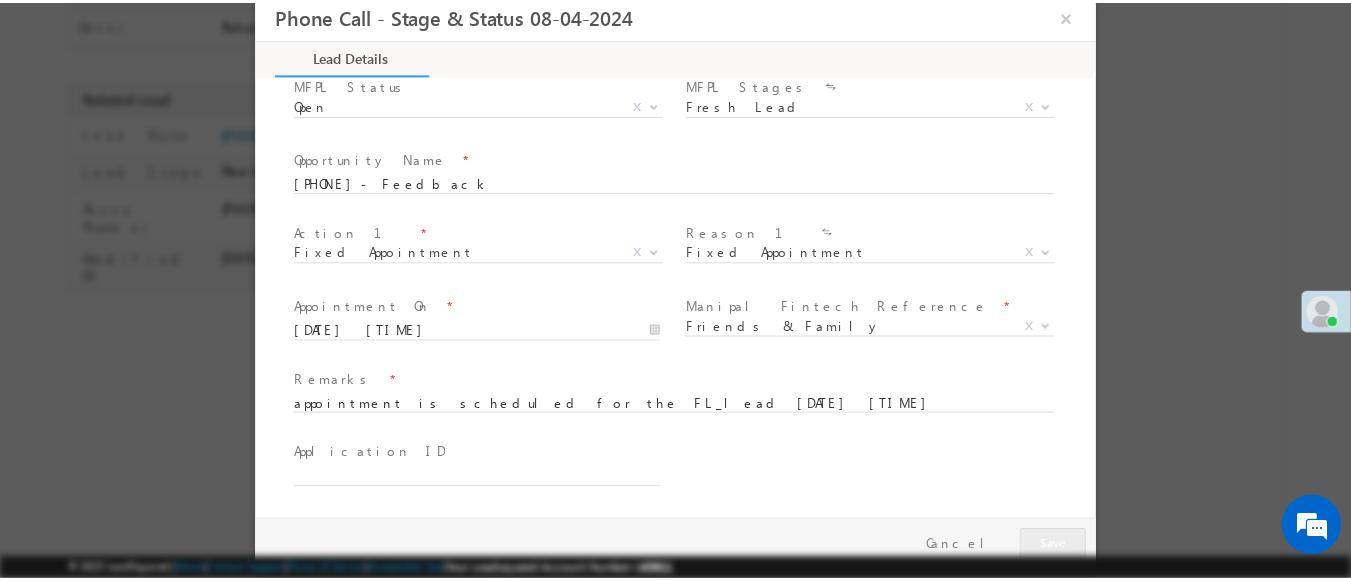 scroll, scrollTop: 409, scrollLeft: 0, axis: vertical 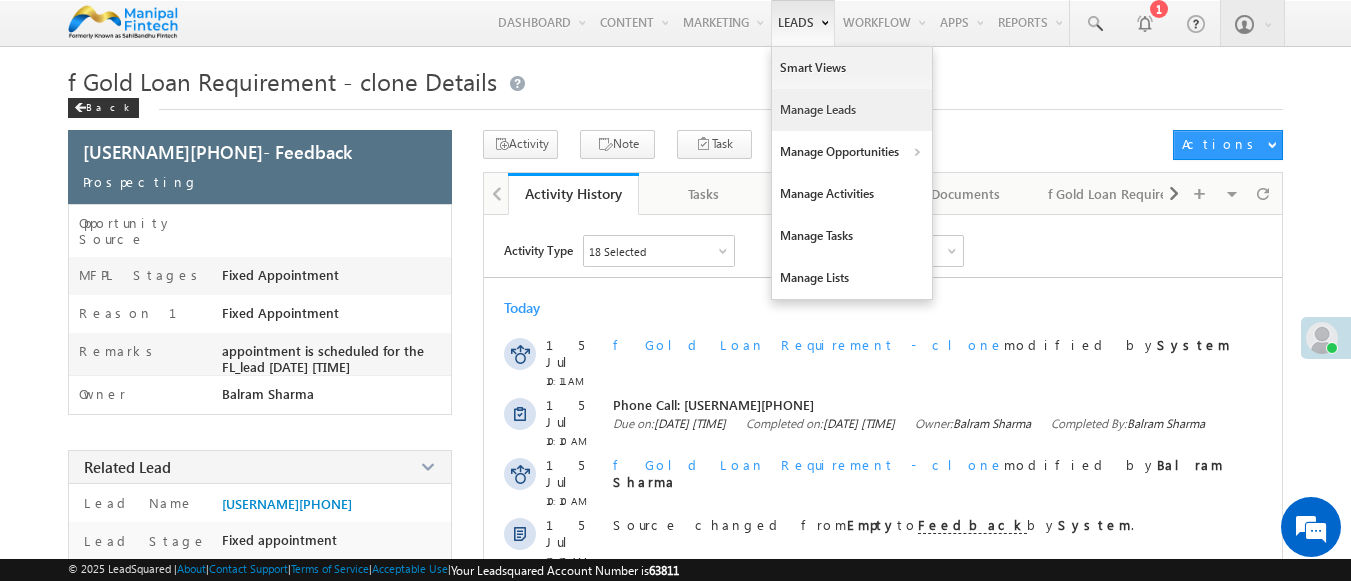 click on "Manage Leads" at bounding box center [852, 110] 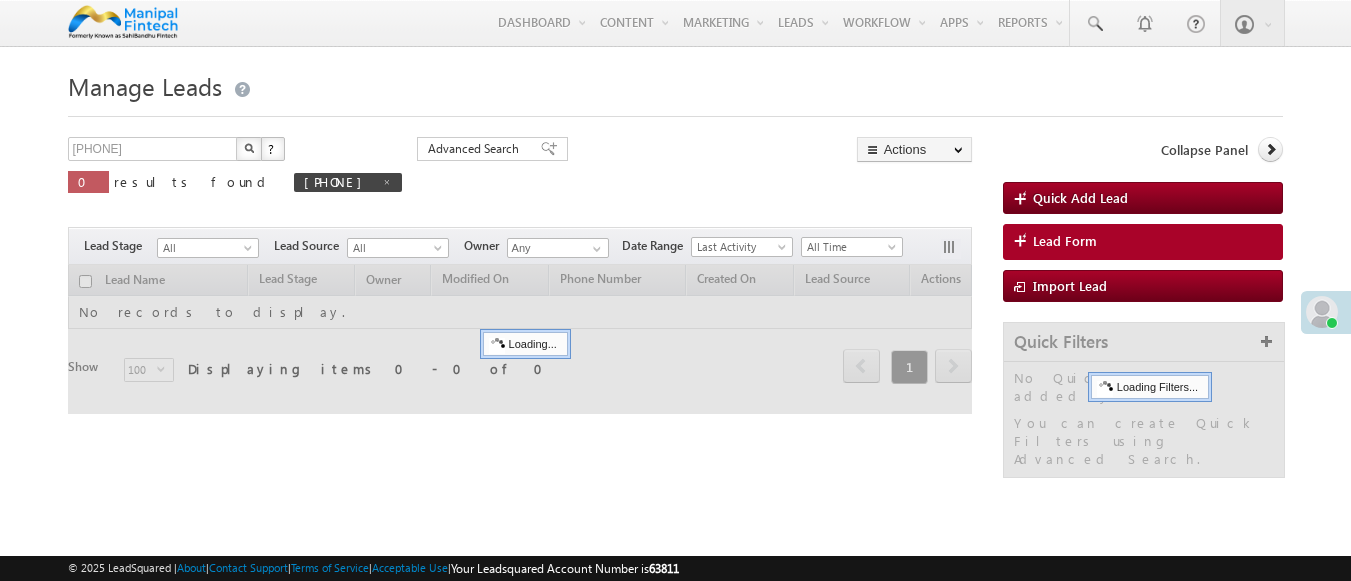 scroll, scrollTop: 0, scrollLeft: 0, axis: both 